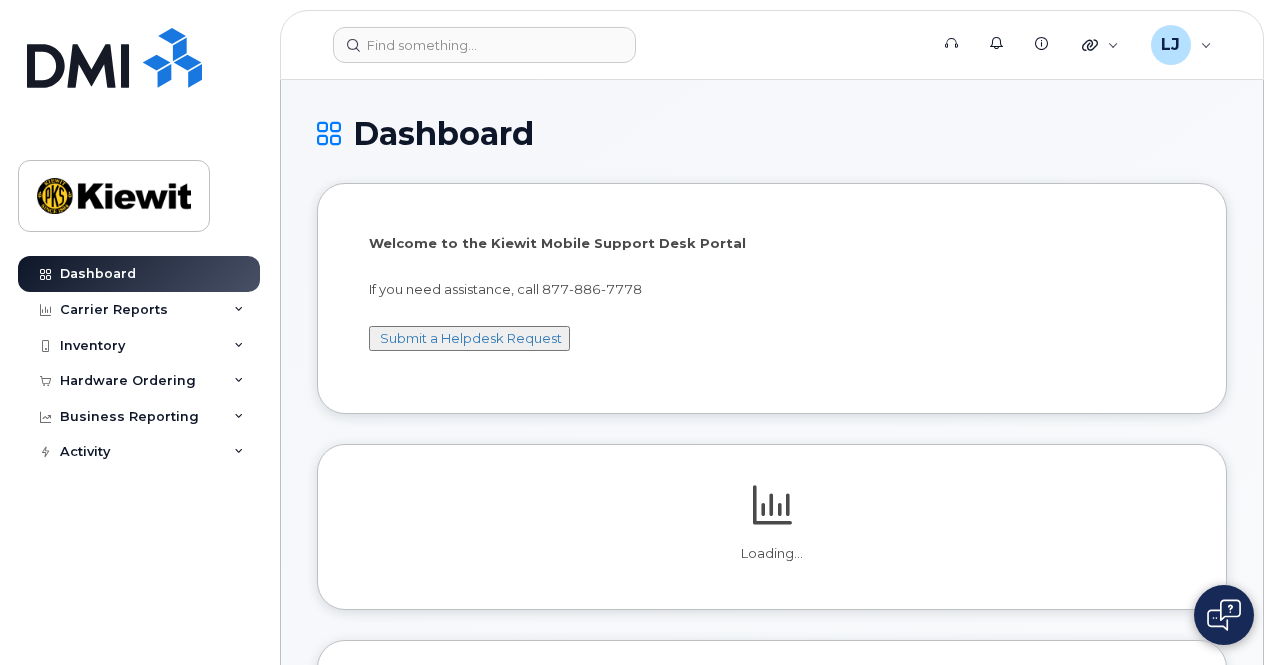 scroll, scrollTop: 0, scrollLeft: 0, axis: both 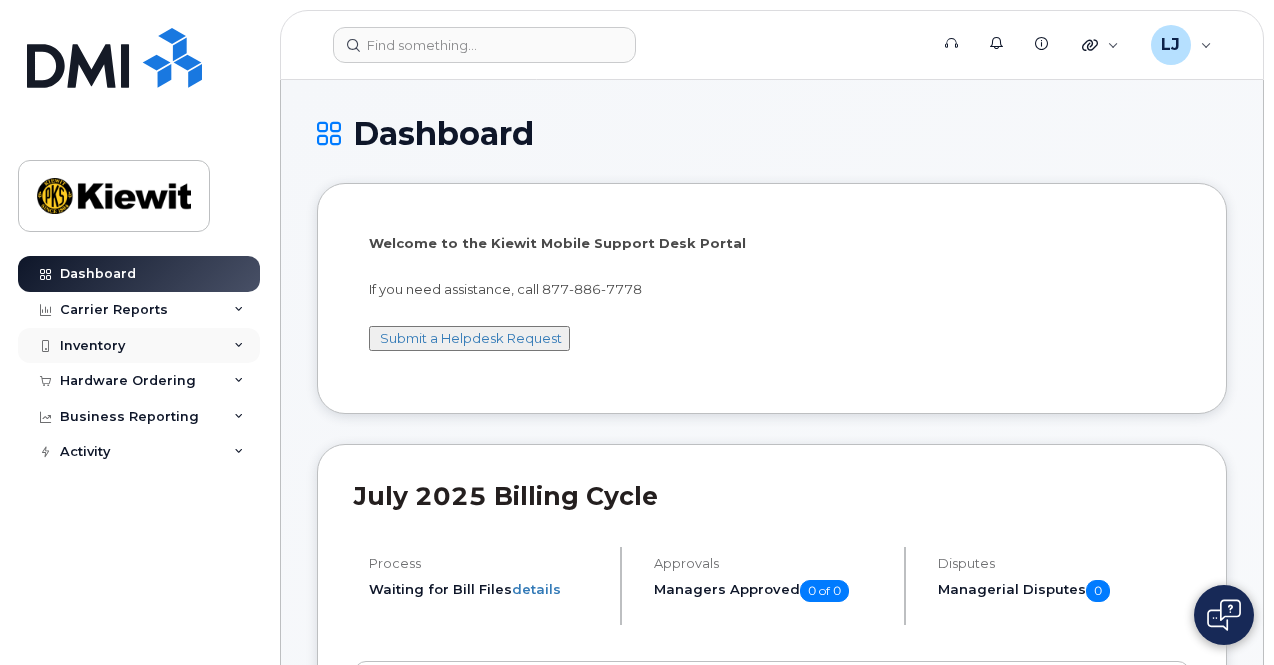 click on "Inventory" 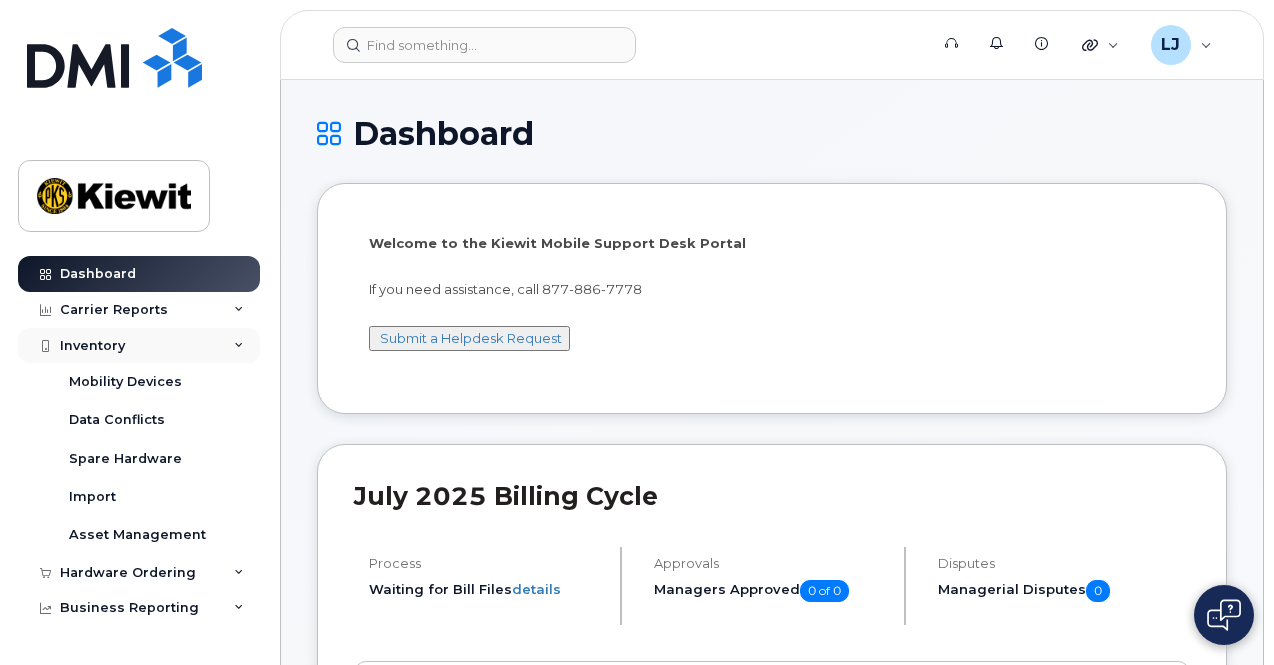 click on "Inventory" 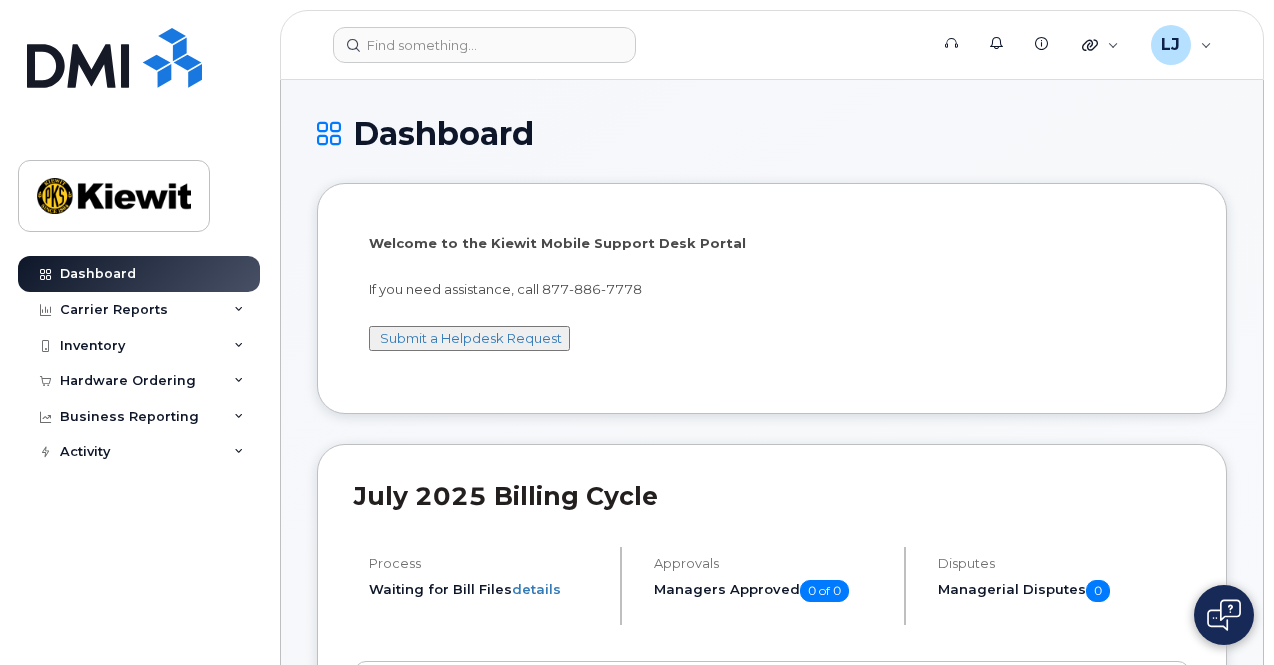 click on "Welcome to the Kiewit Mobile Support Desk Portal
If you need assistance, call [PHONE]
Submit a Helpdesk Request" 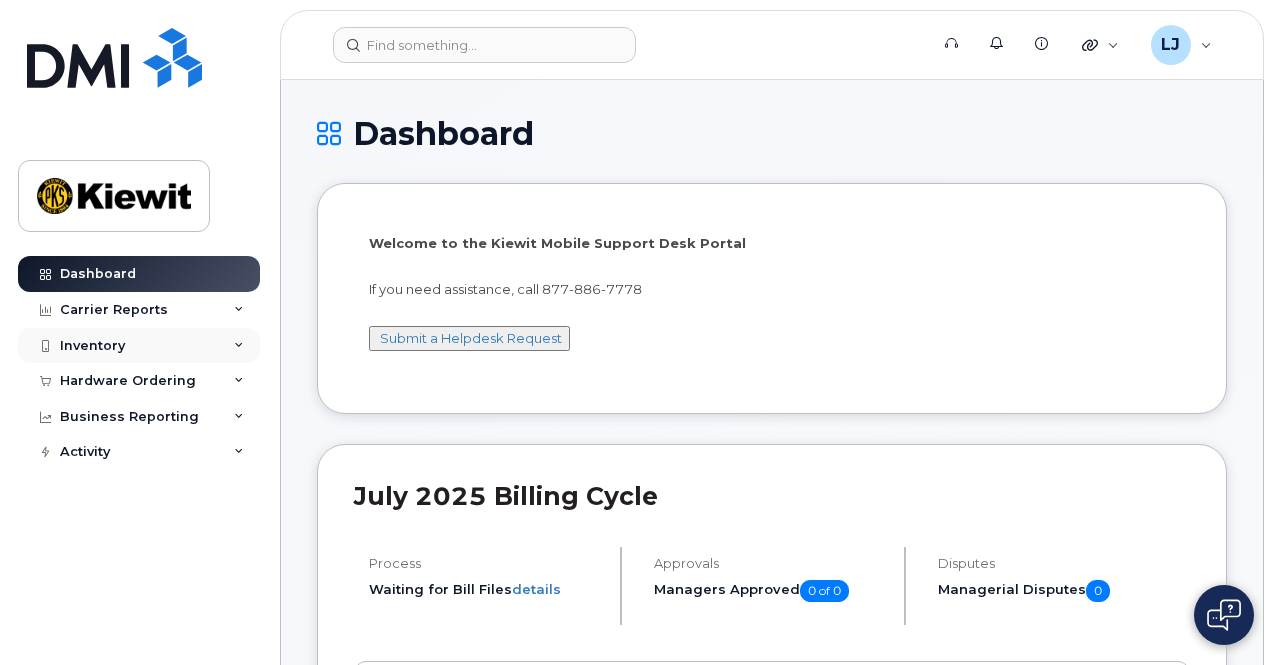 click on "Inventory" 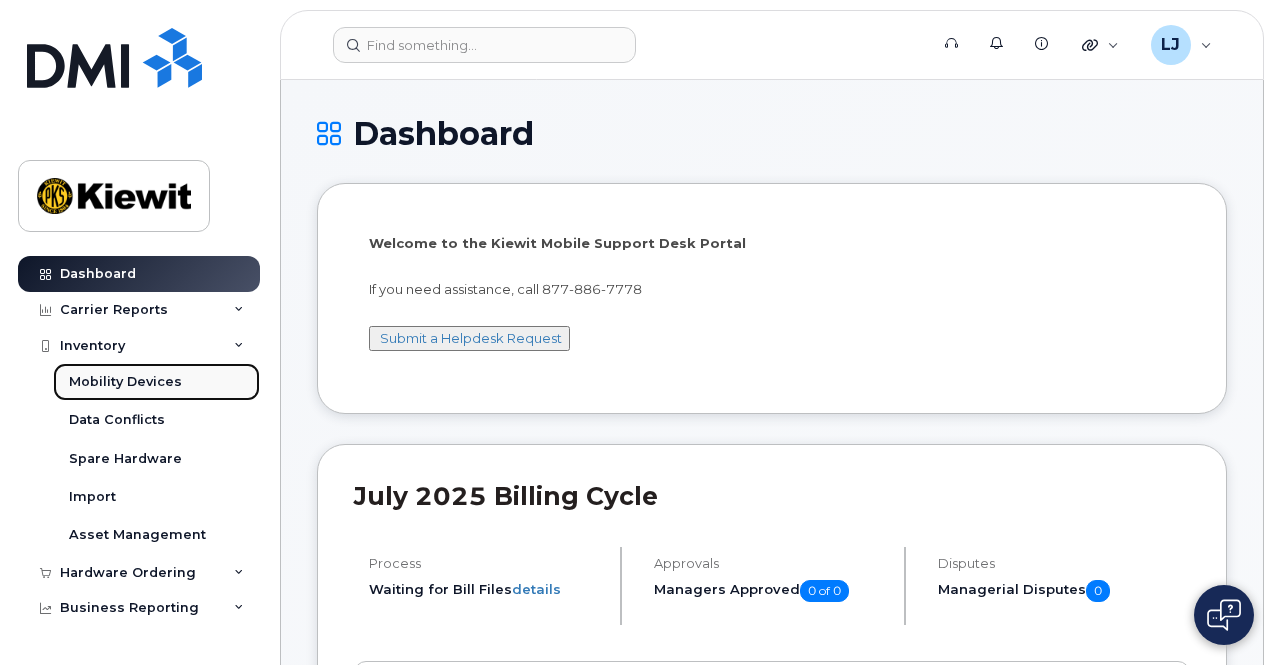 click on "Mobility Devices" 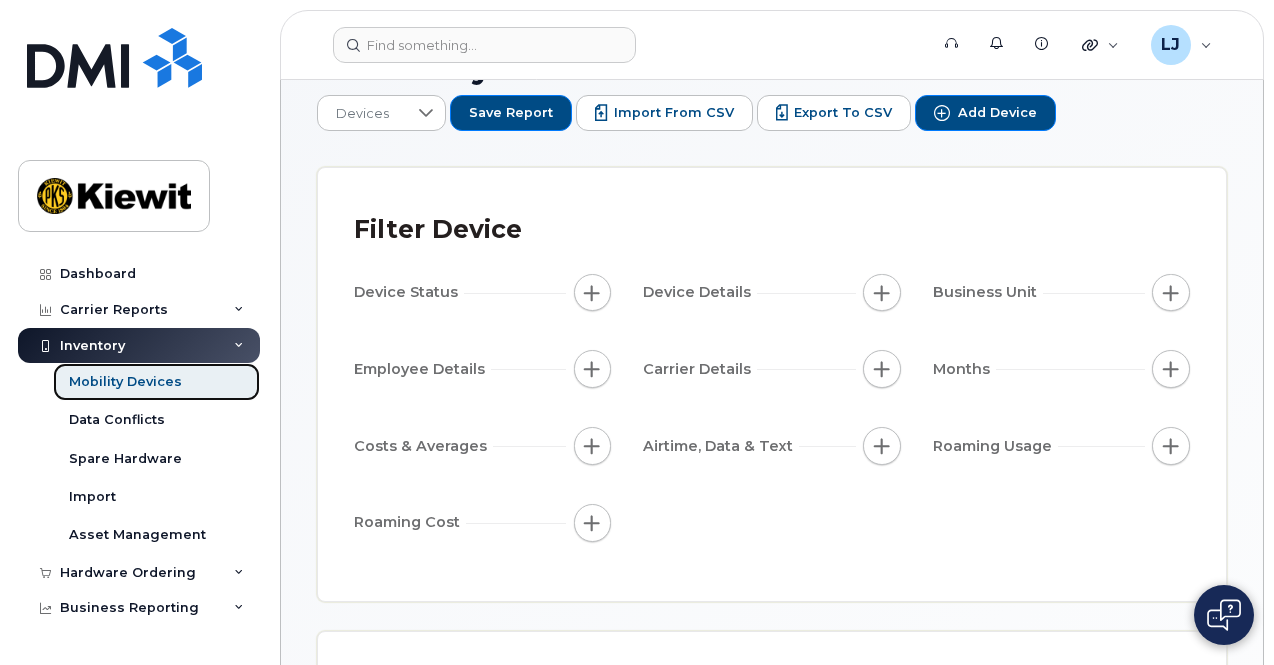scroll, scrollTop: 46, scrollLeft: 0, axis: vertical 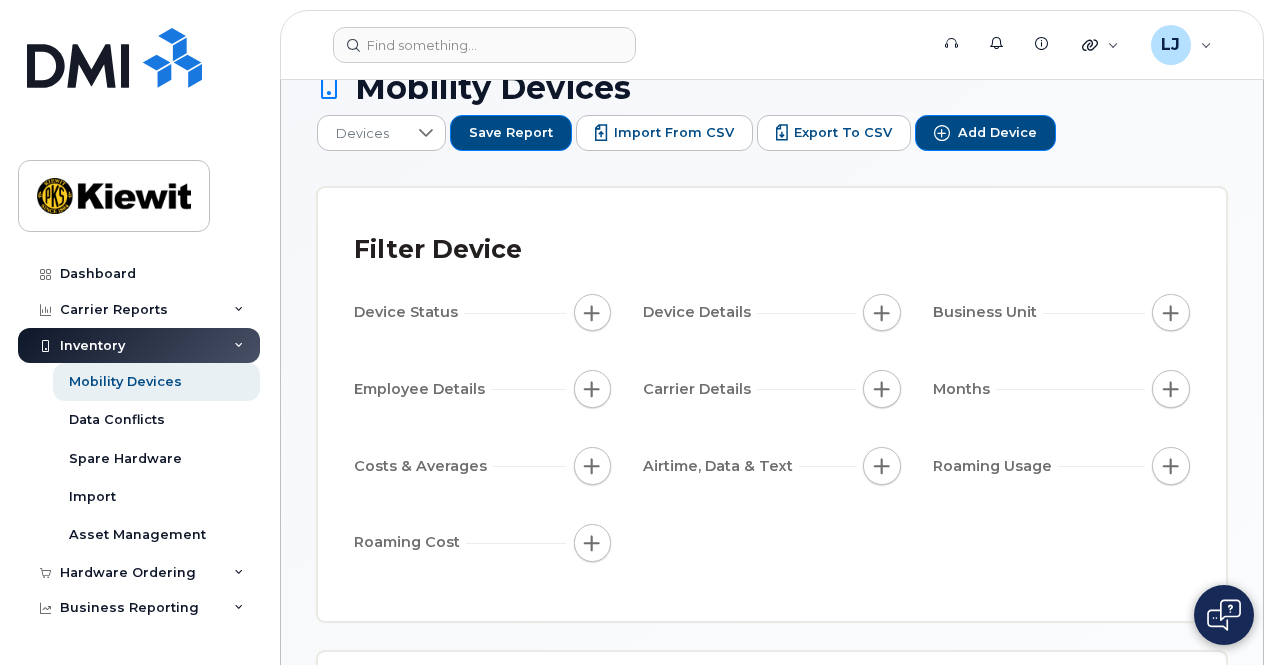 click on "Filter Device" 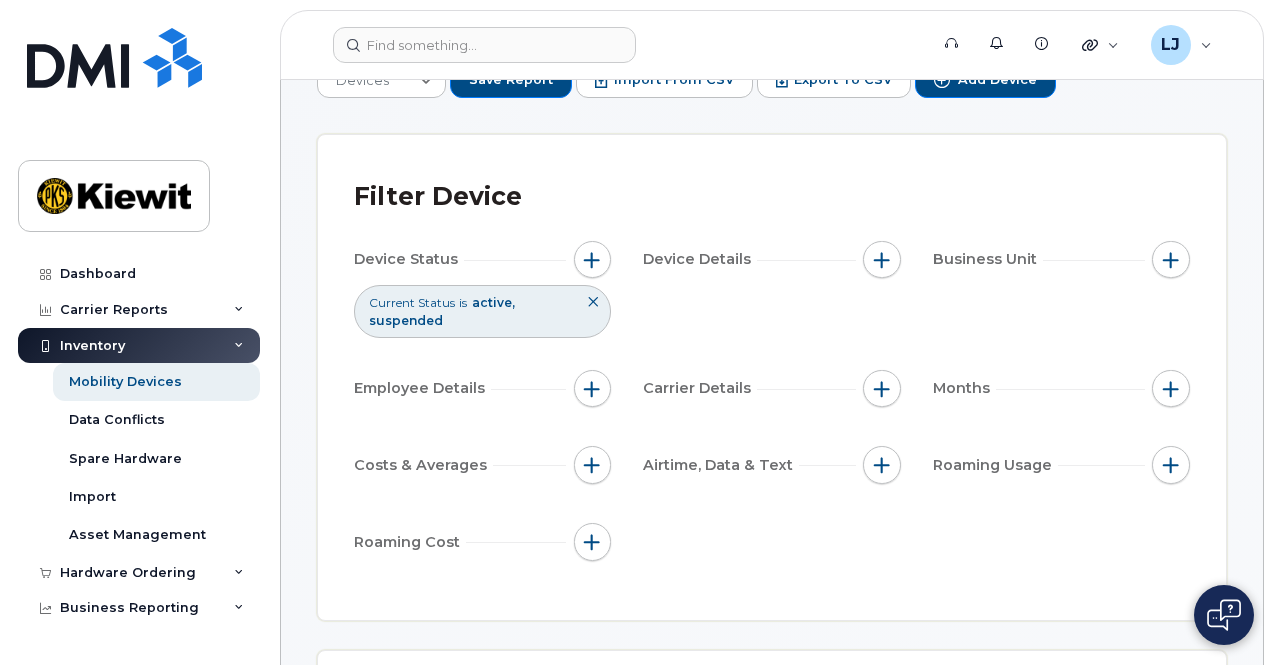 scroll, scrollTop: 101, scrollLeft: 0, axis: vertical 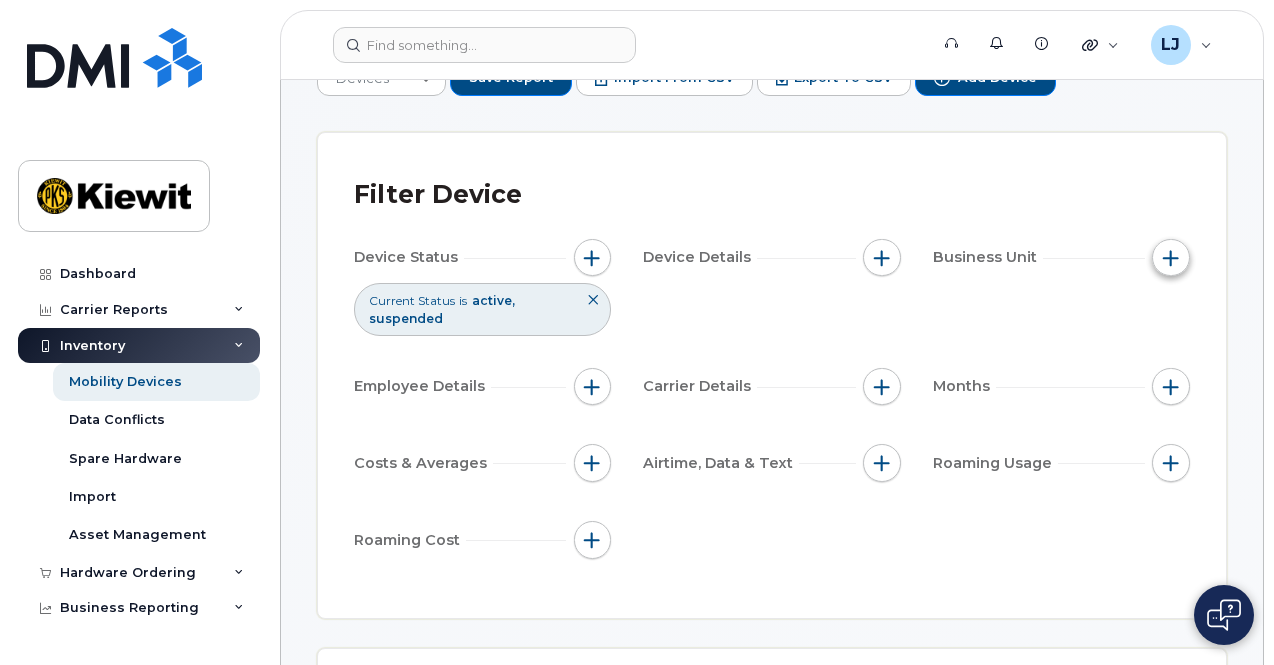 click 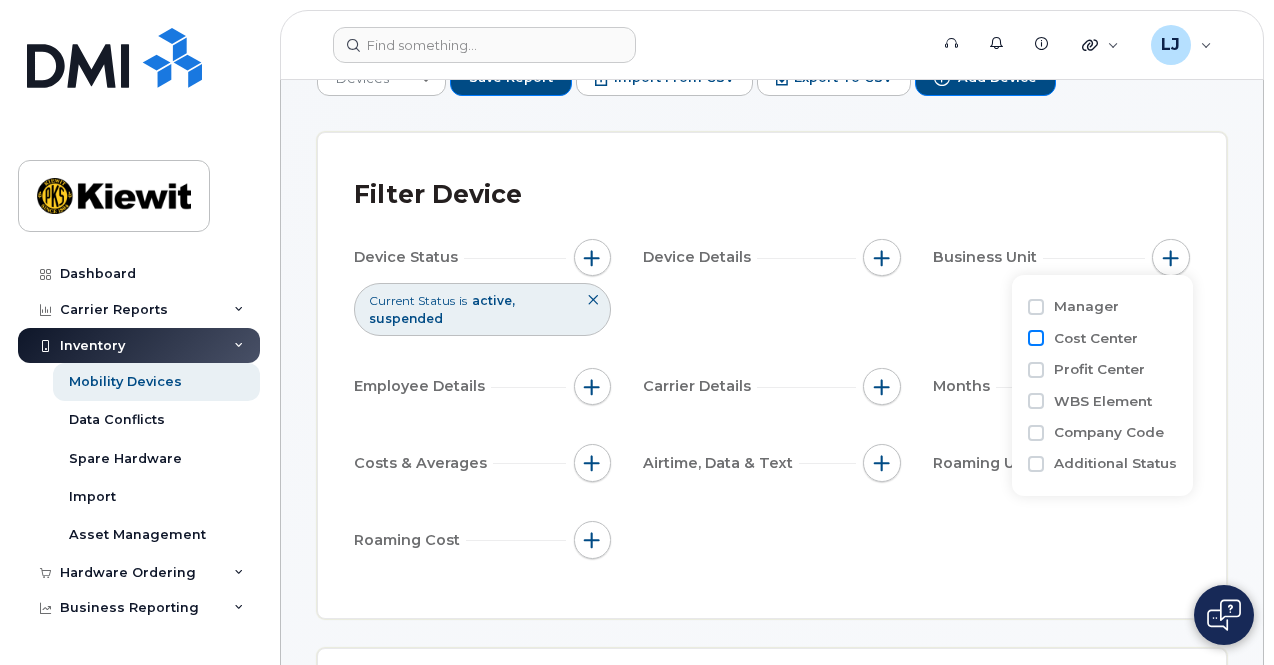 click on "Cost Center" 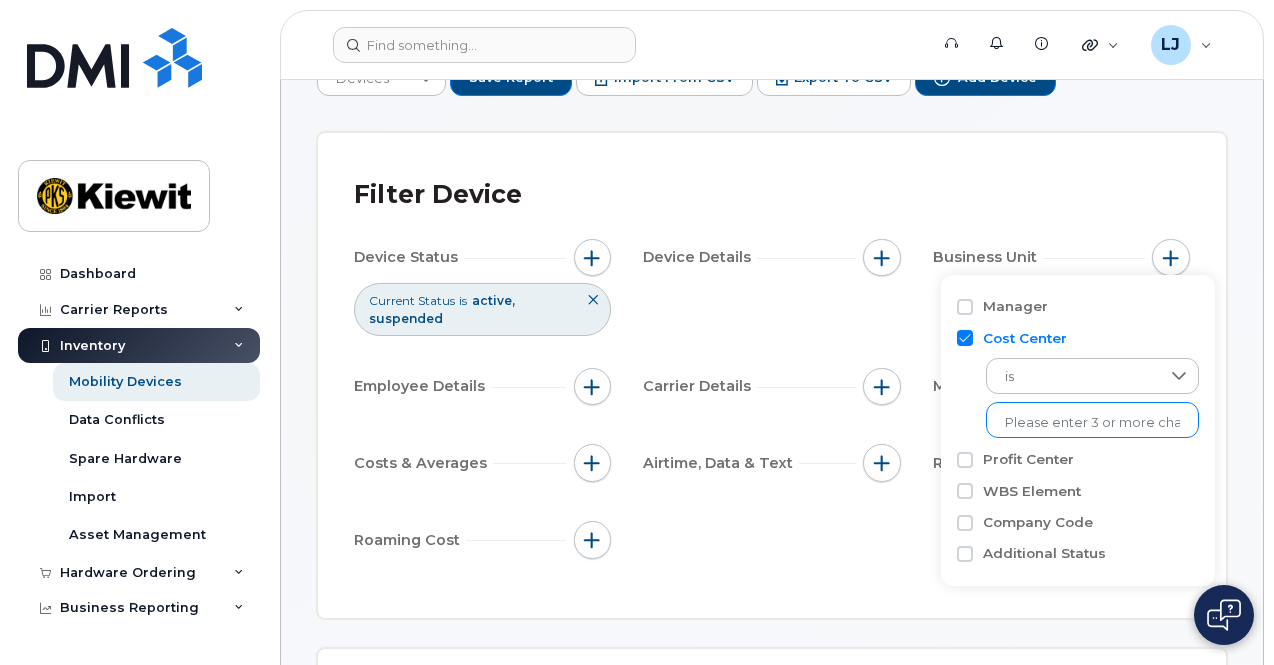 click 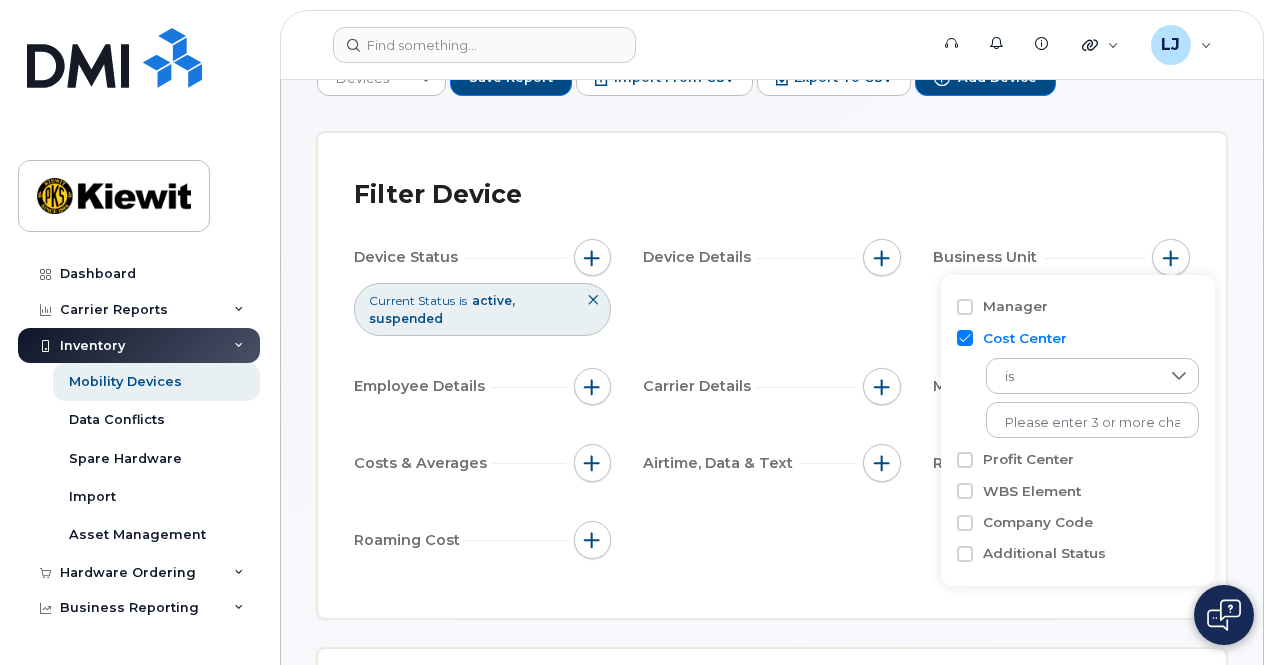click on "Manager Cost Center is No results found Profit Center WBS Element Company Code Additional Status" 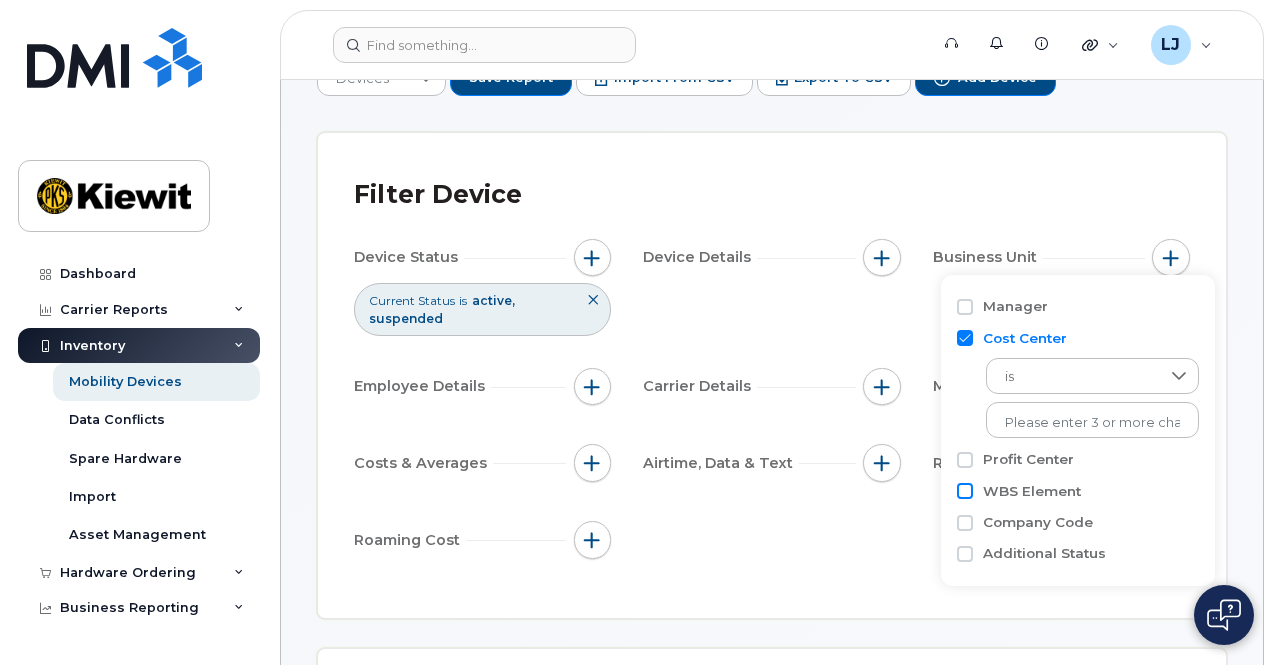 click on "WBS Element" 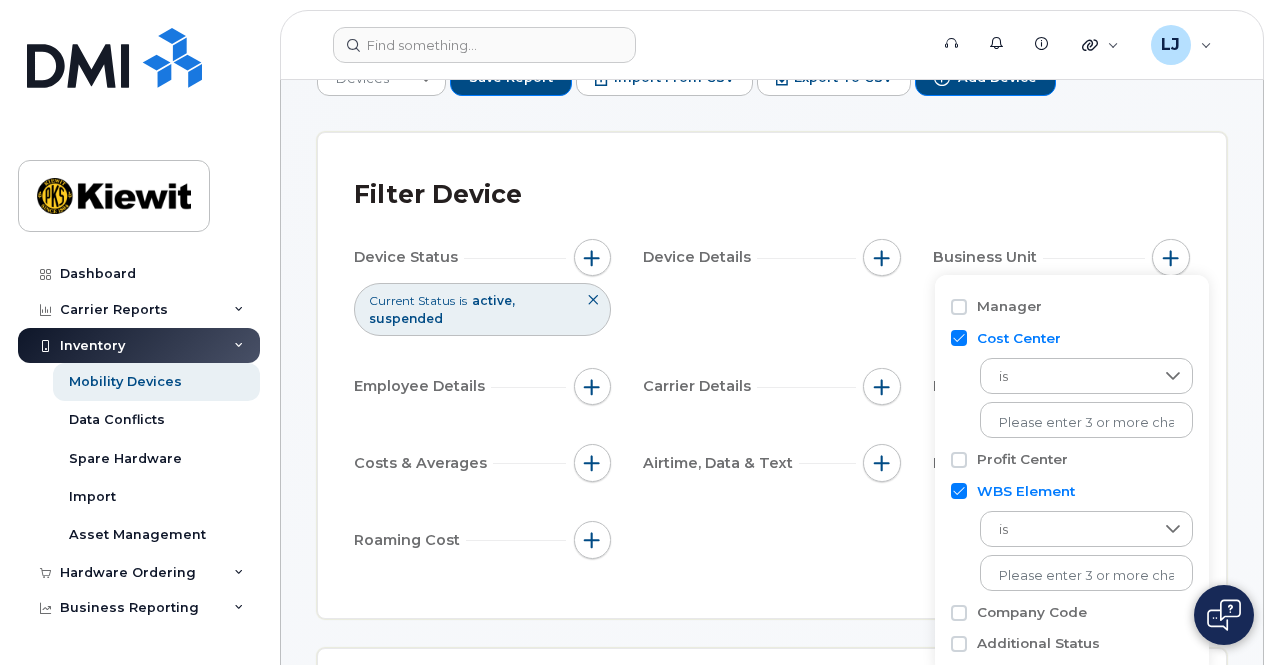 click on "Cost Center" 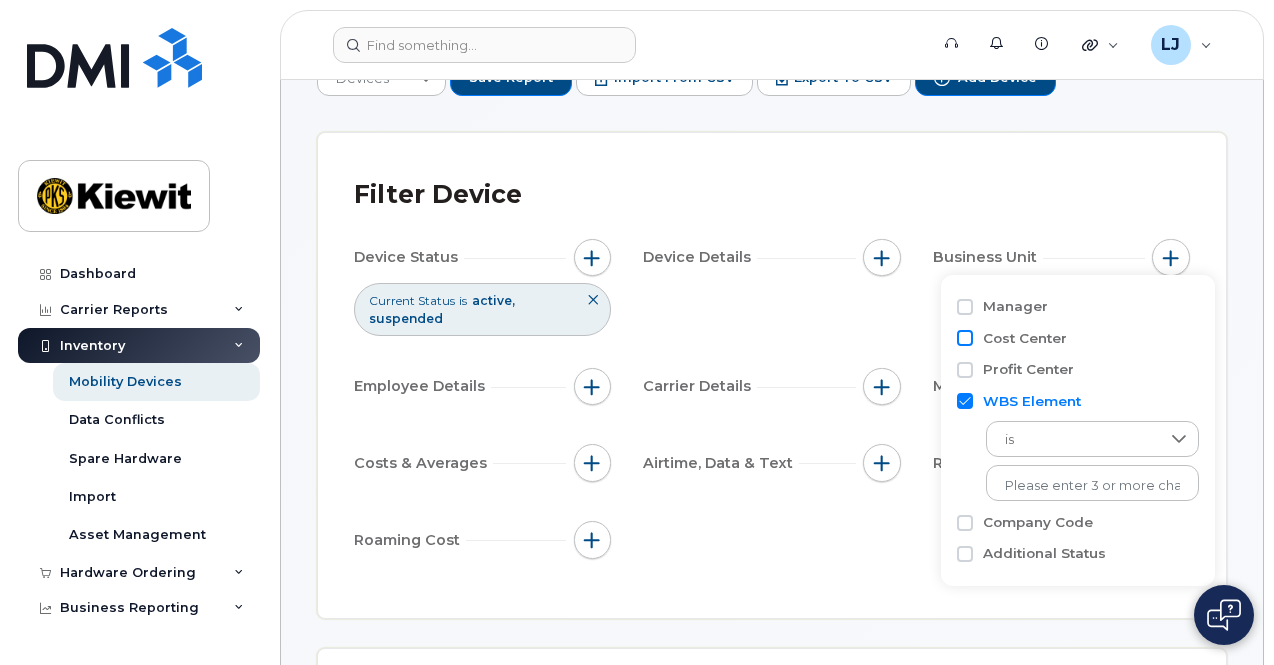 click on "Cost Center" 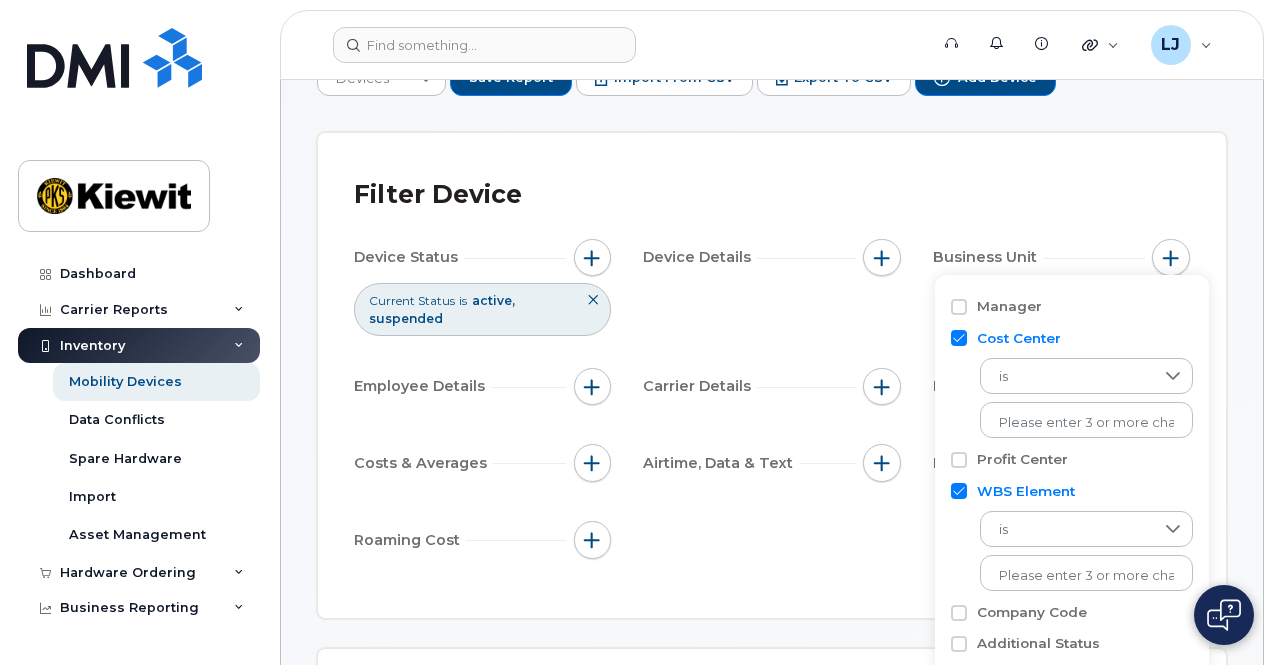 click on "WBS Element" 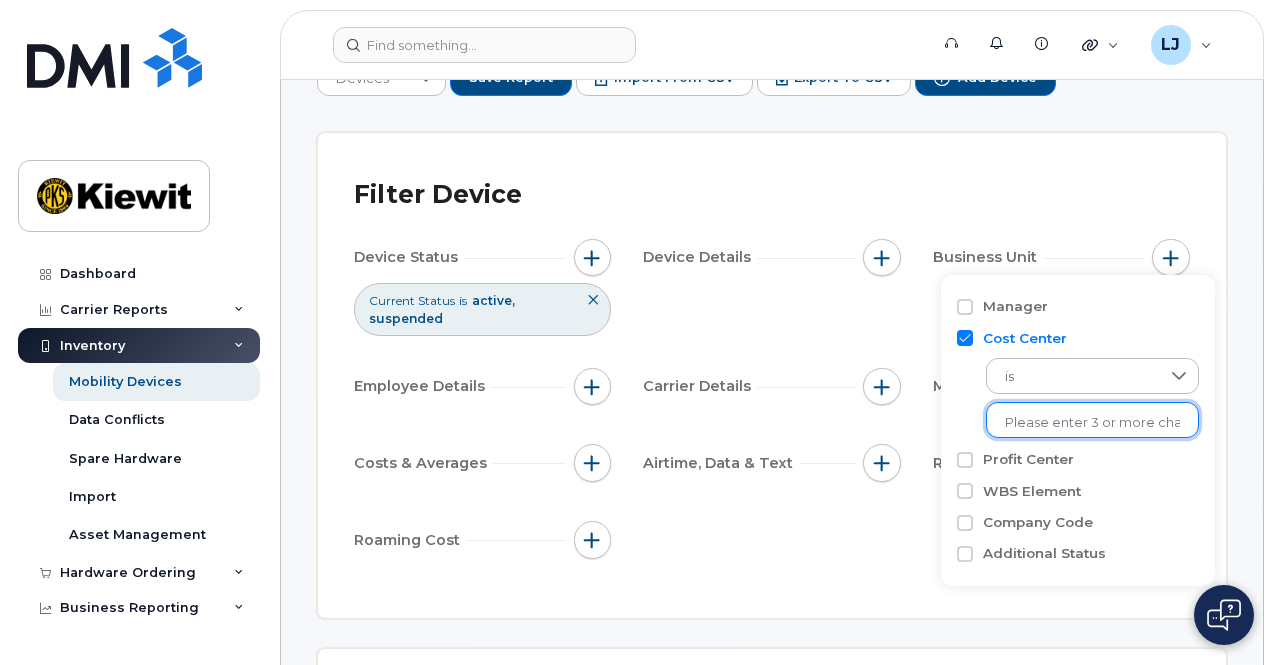 click 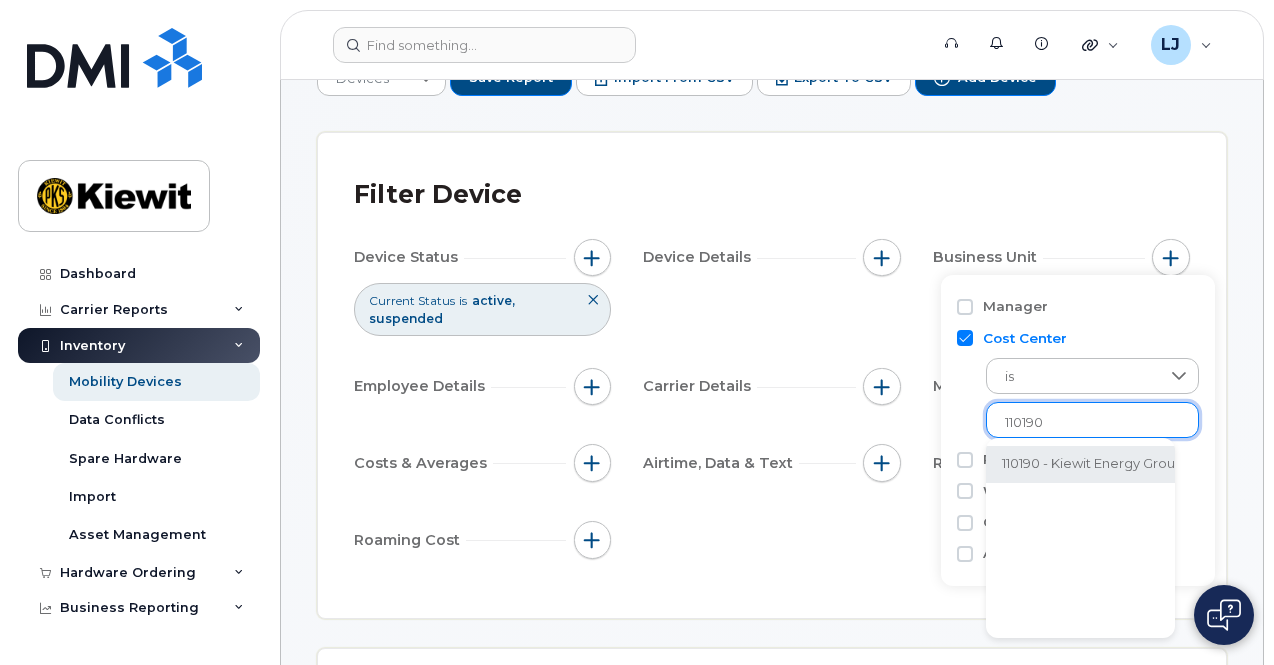 type on "110190" 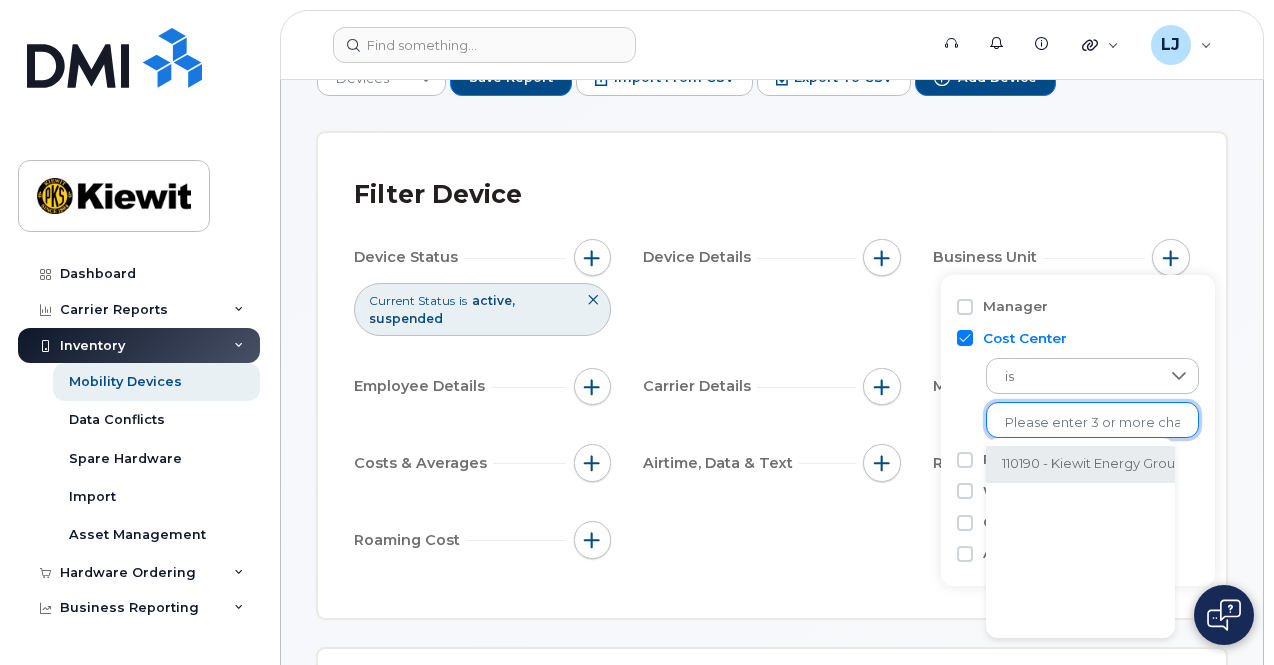 click on "110190 - Kiewit Energy Group Inc." 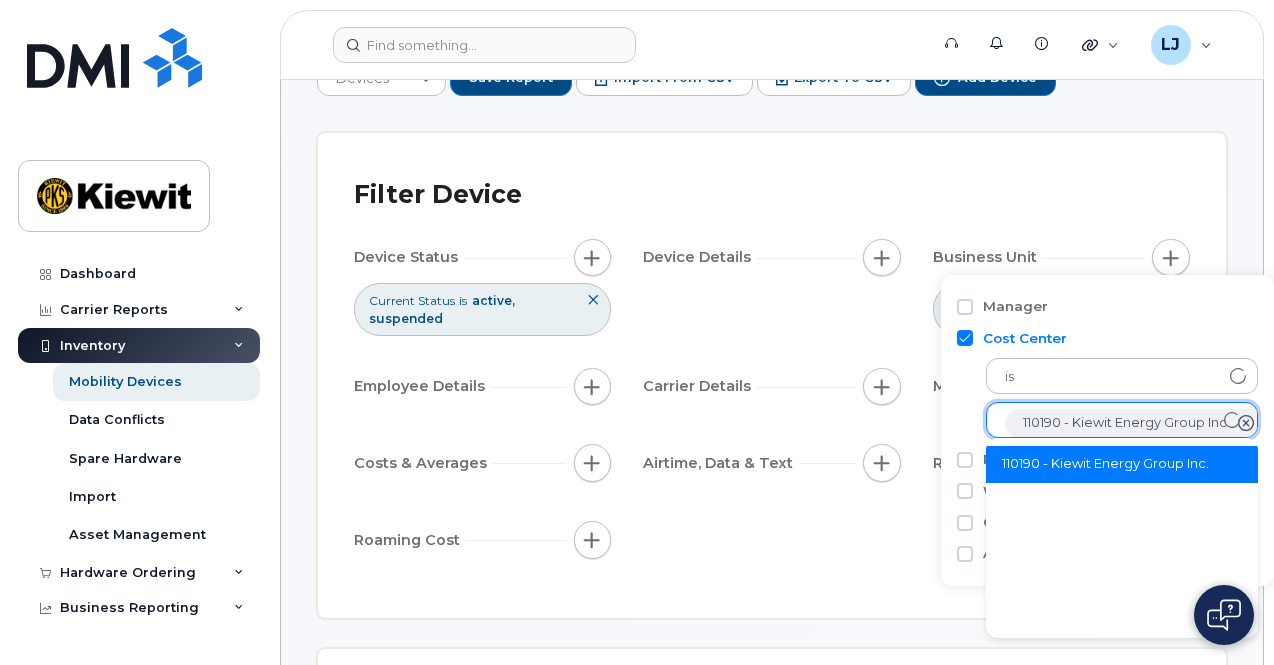 scroll, scrollTop: 40, scrollLeft: 0, axis: vertical 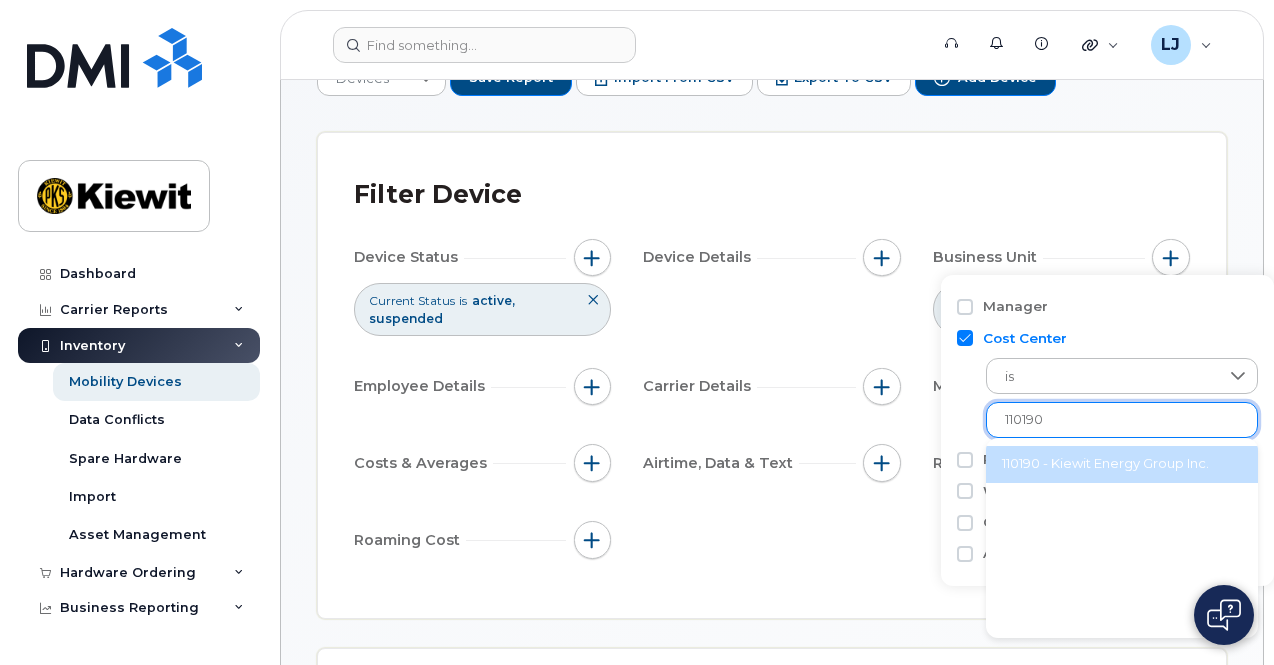 type on "110190" 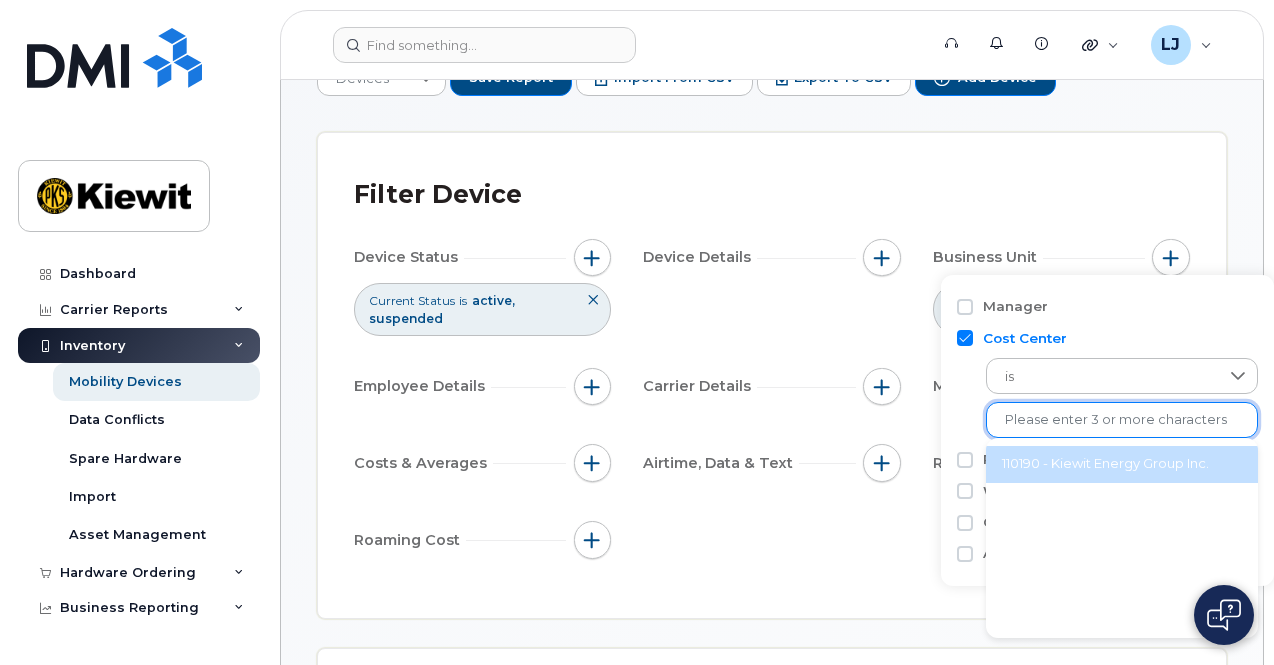 click on "110190 - Kiewit Energy Group Inc." 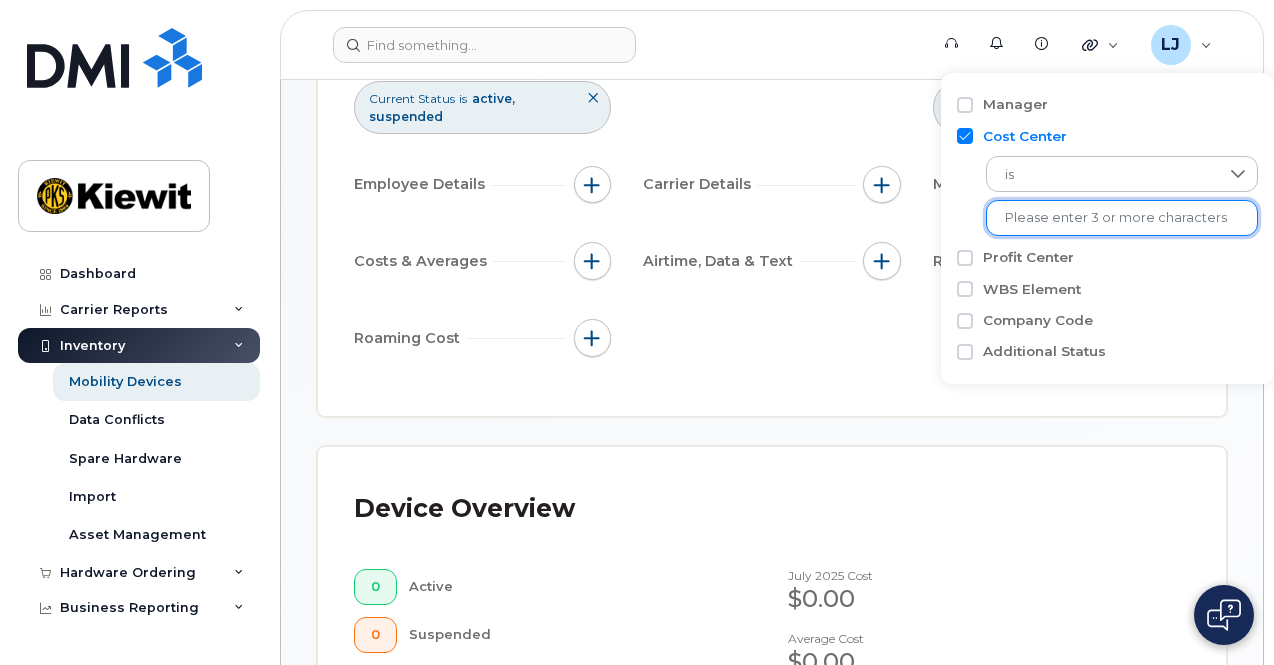 scroll, scrollTop: 302, scrollLeft: 0, axis: vertical 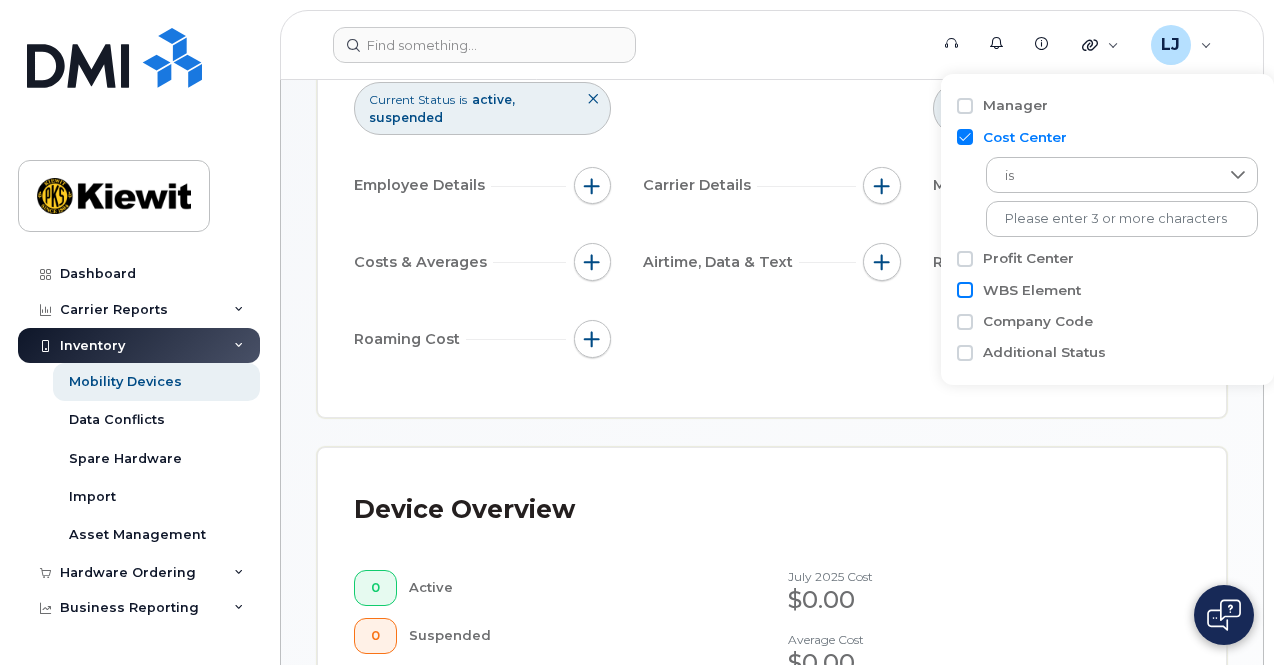 click on "WBS Element" 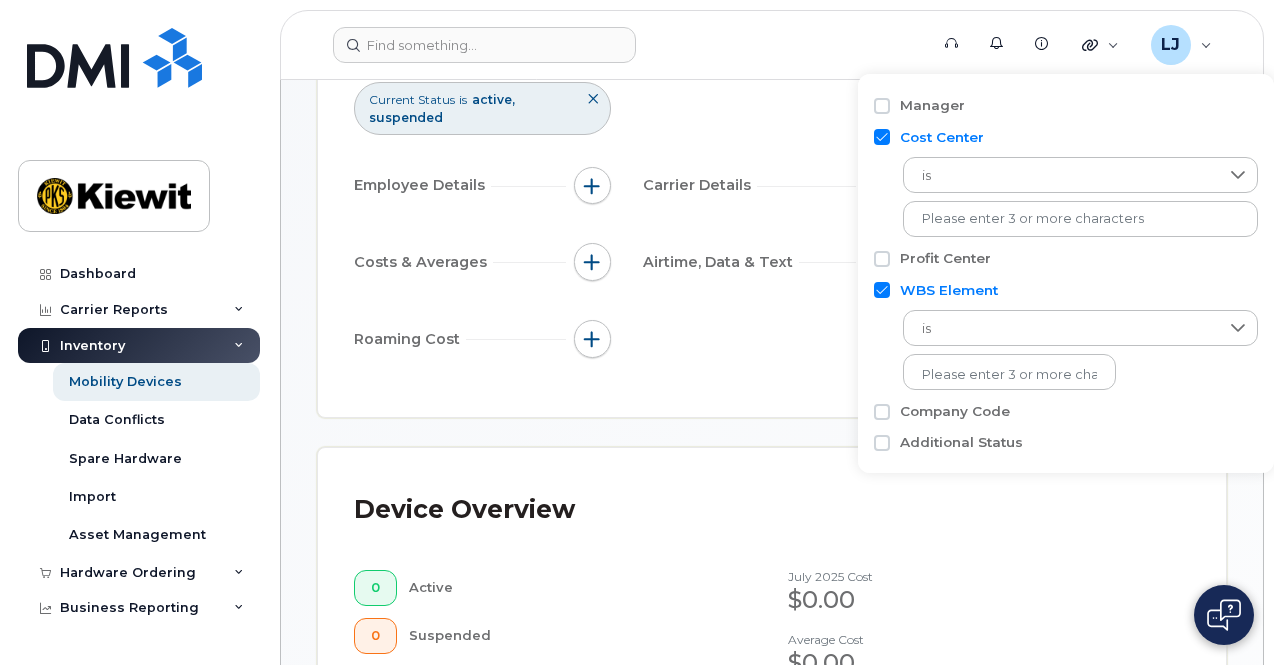 click on "Cost Center" 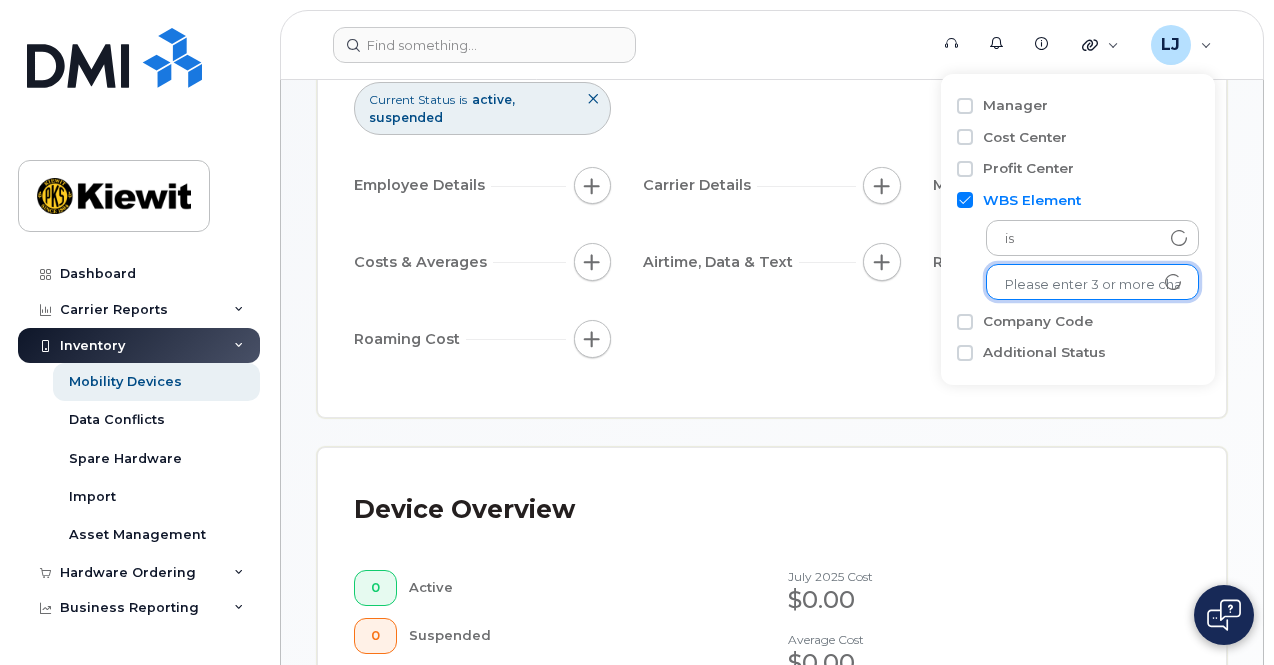 click 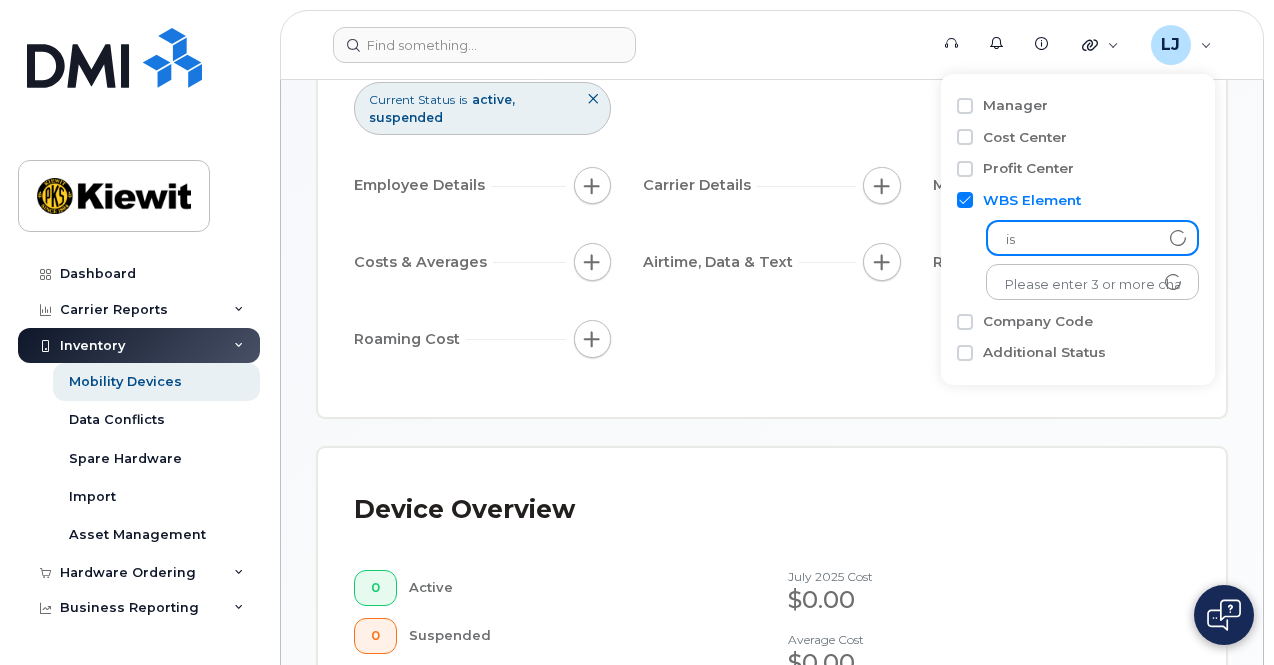 click on "is" 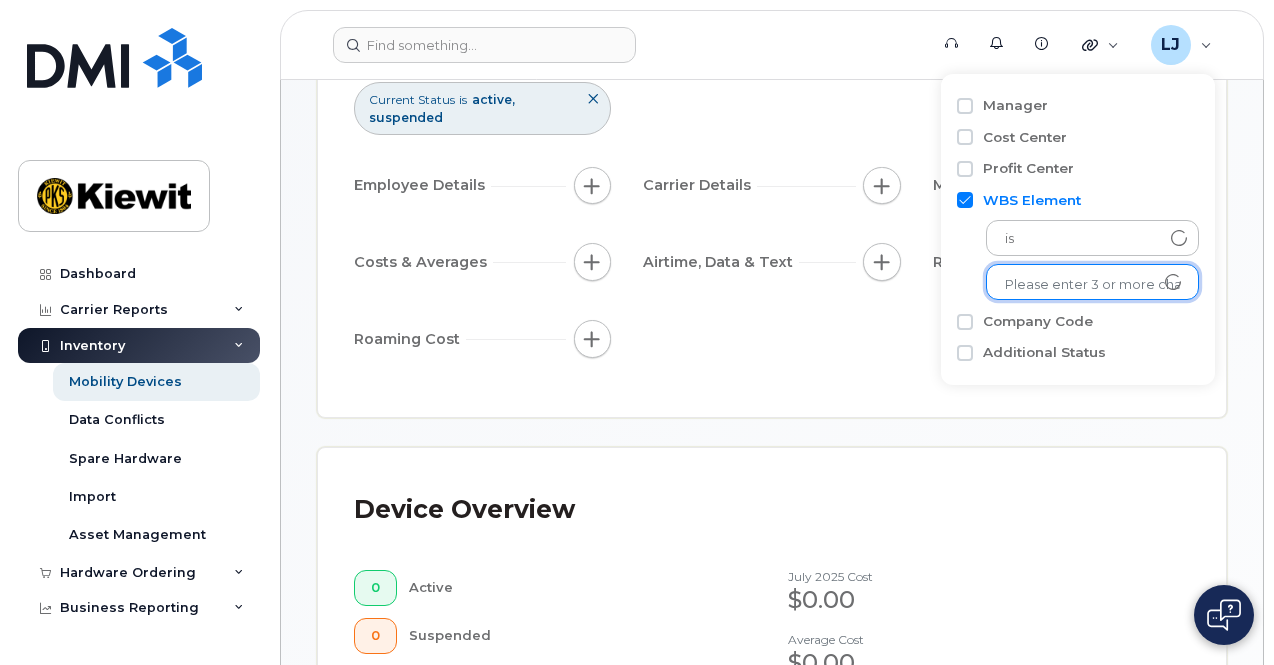 click 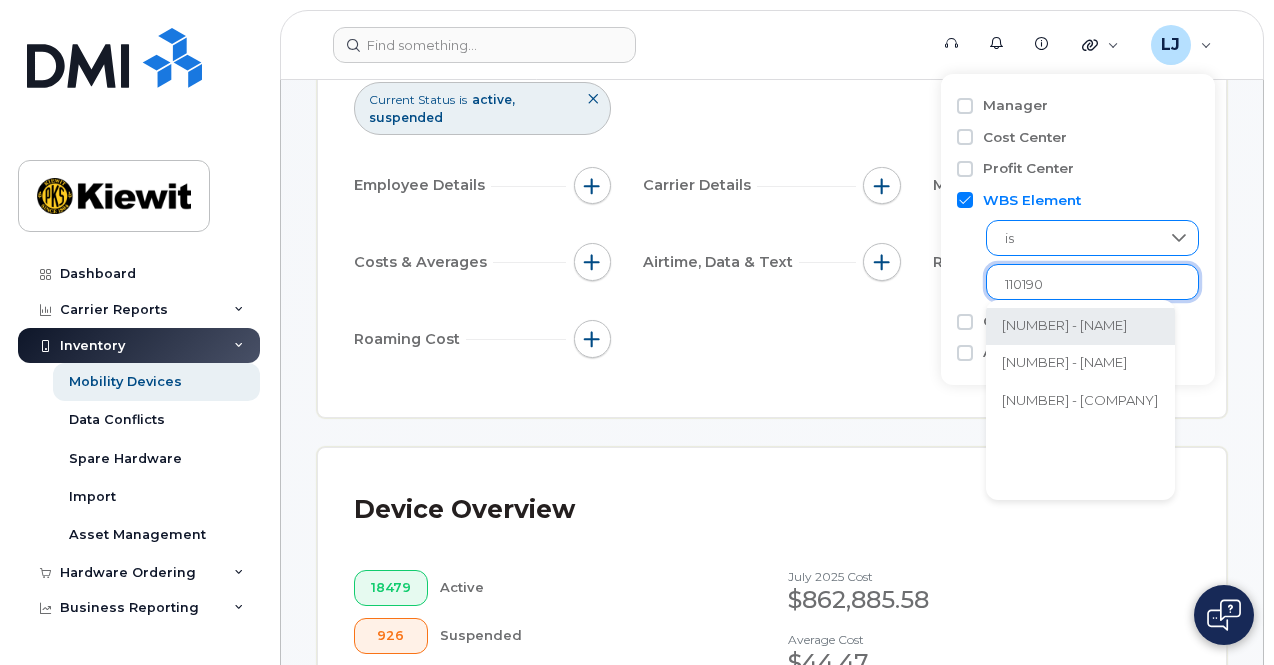 type on "110190" 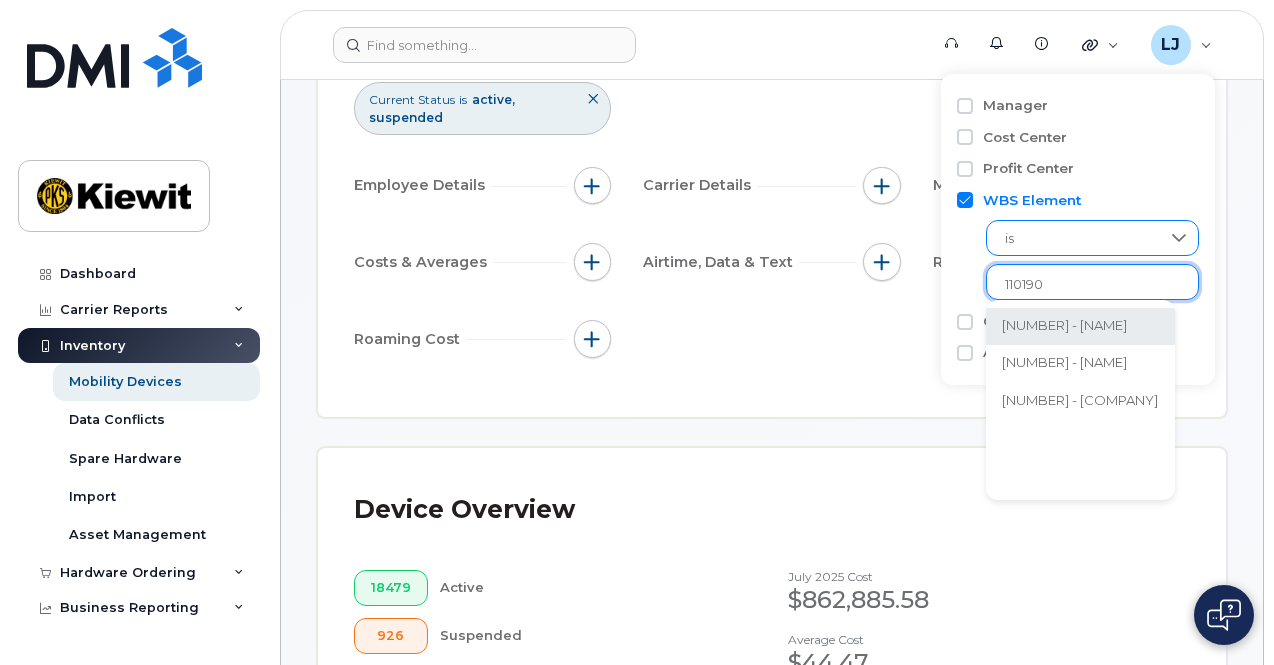 type 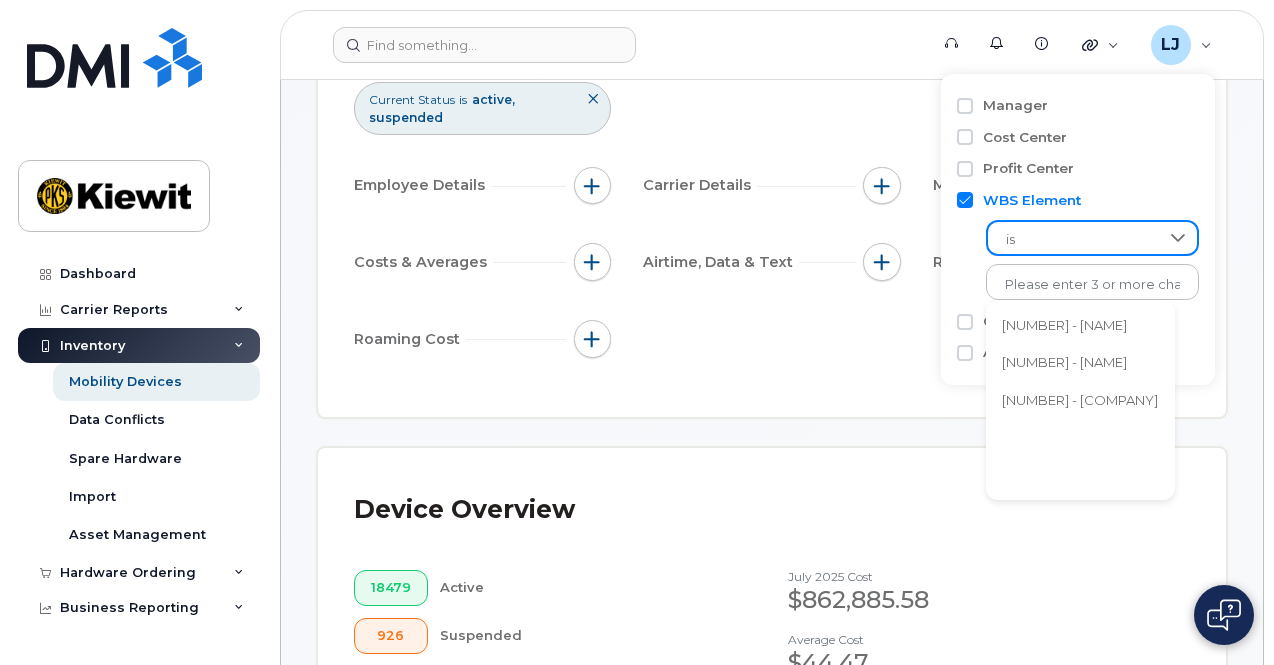 click on "is" 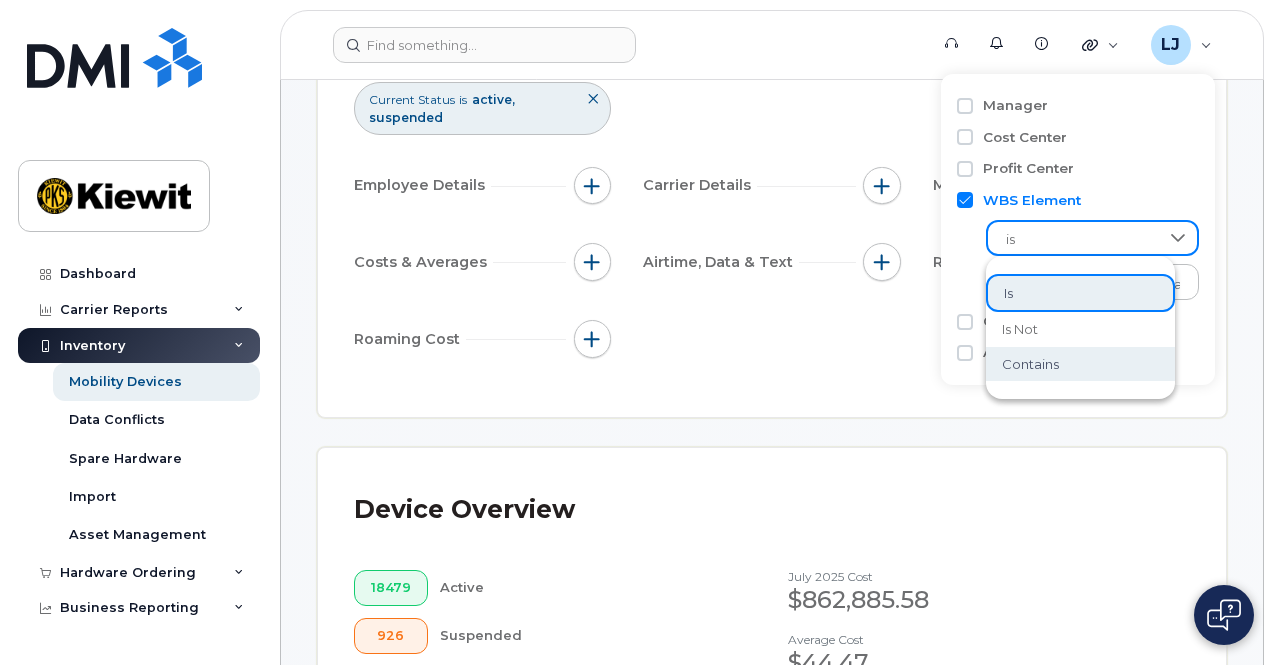 click on "contains" 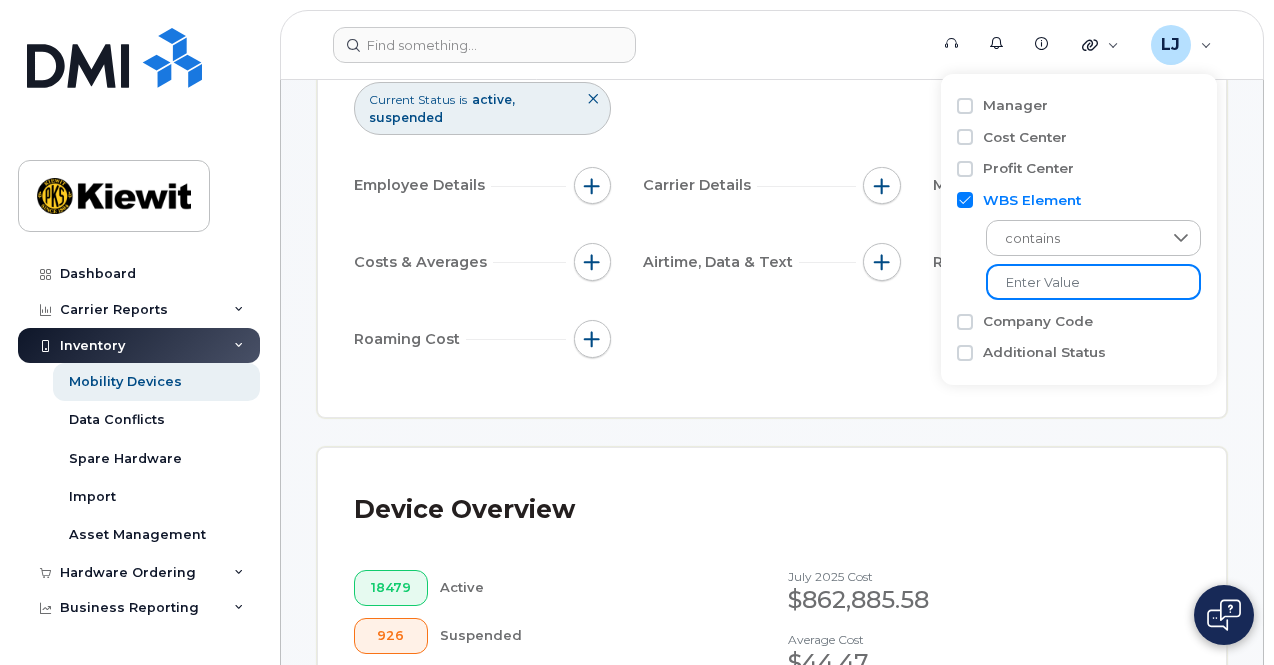 click 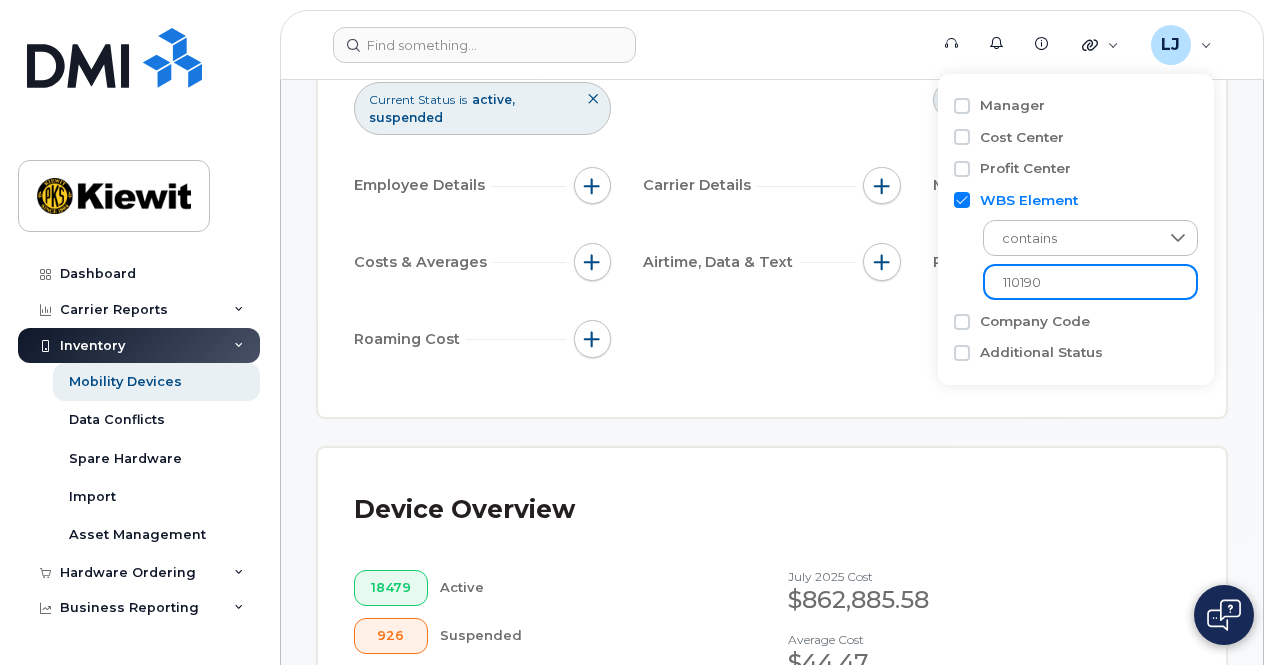 type on "110190" 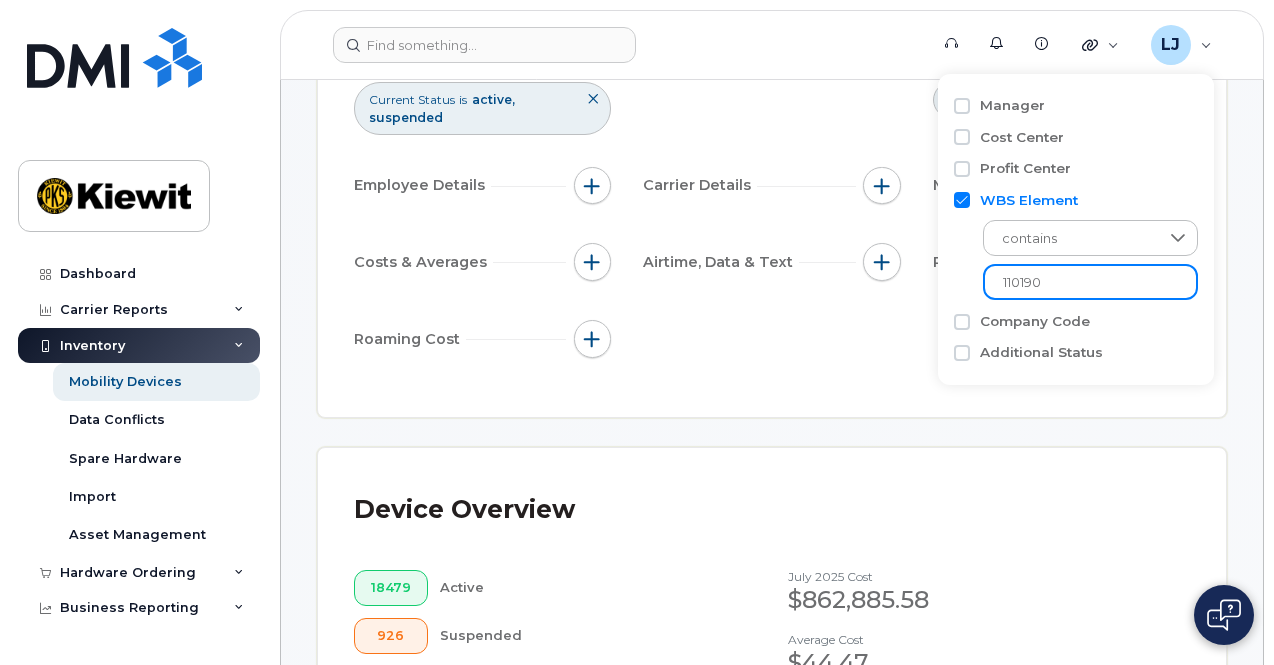 click on "110190" 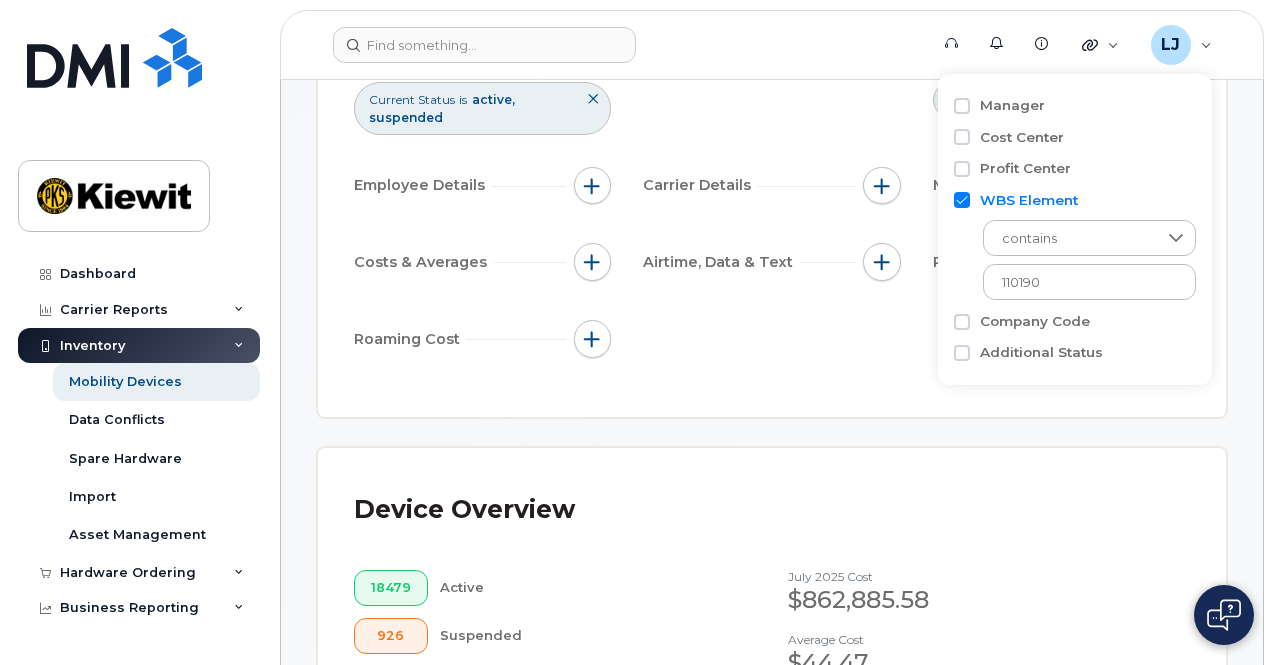 click on "Device Status   Current Status is active suspended Device Details   Business Unit   WBS Element contains [NUMBER] Employee Details   Carrier Details   Months   Costs & Averages   Airtime, Data & Text   Roaming Usage   Roaming Cost" 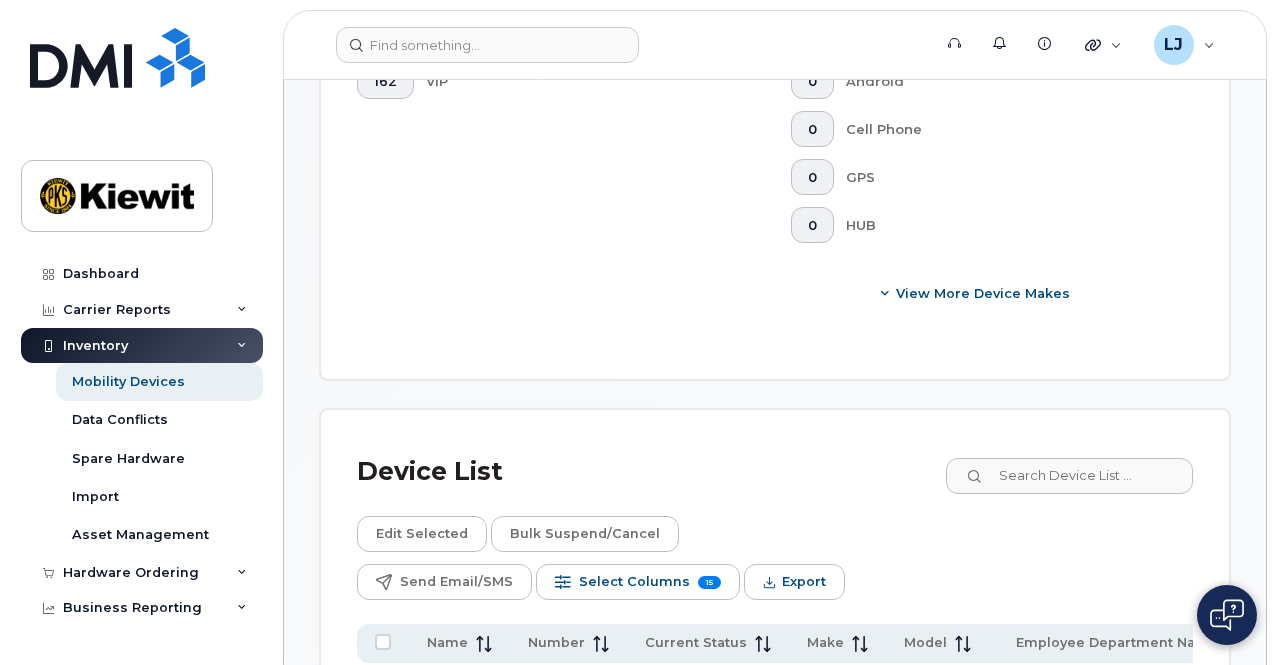 scroll, scrollTop: 1113, scrollLeft: 0, axis: vertical 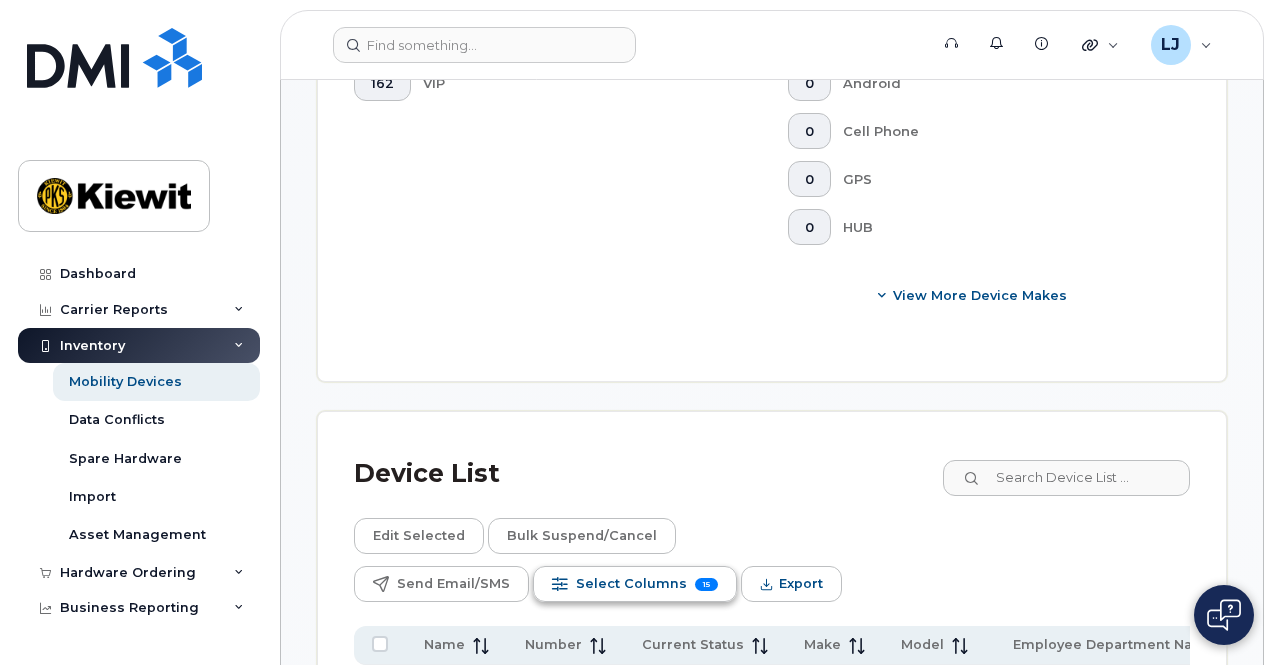 click on "Select Columns" 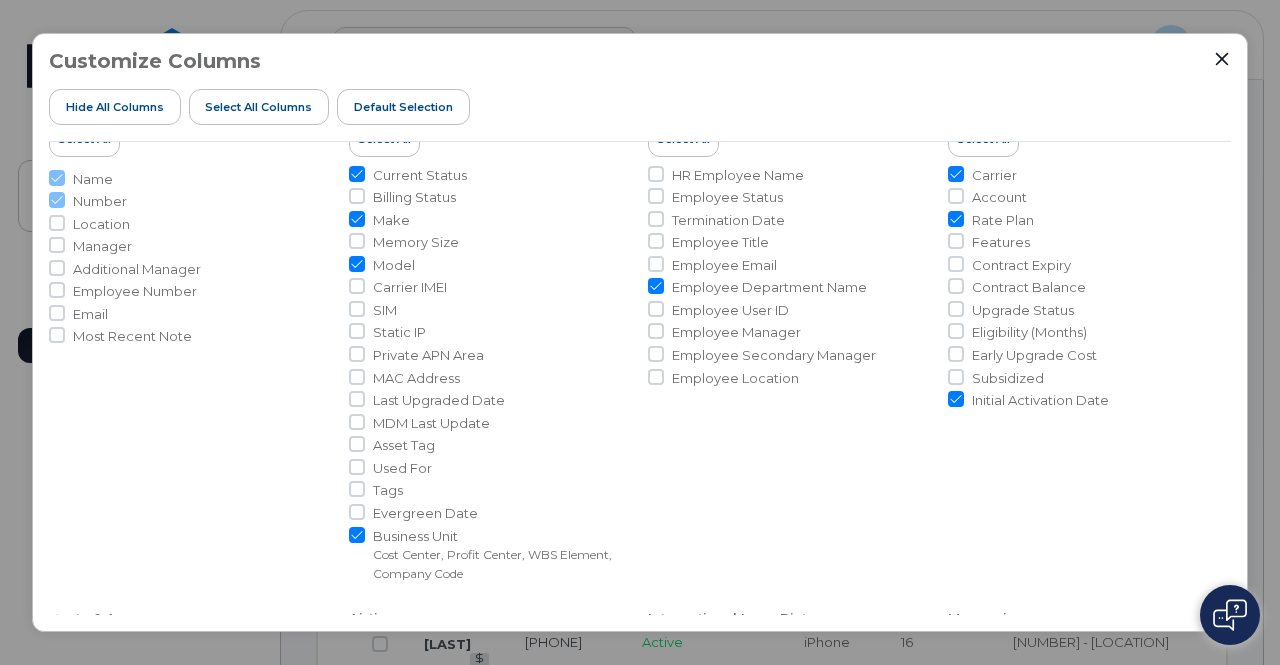 scroll, scrollTop: 42, scrollLeft: 0, axis: vertical 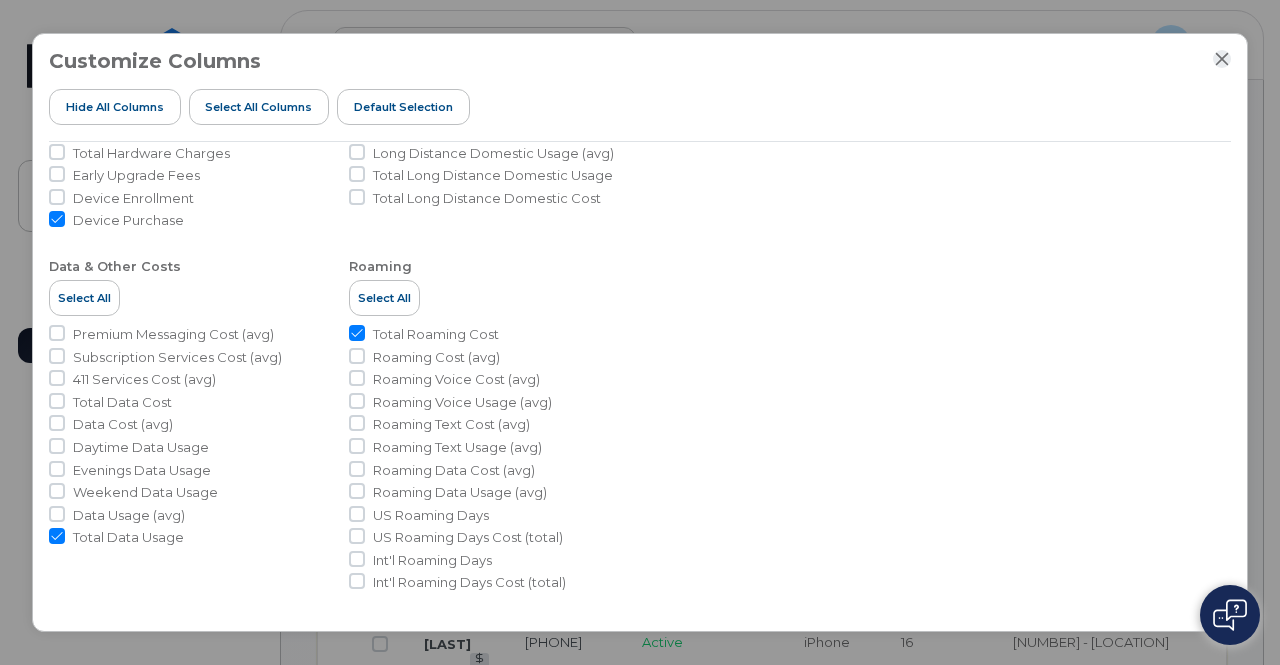 click 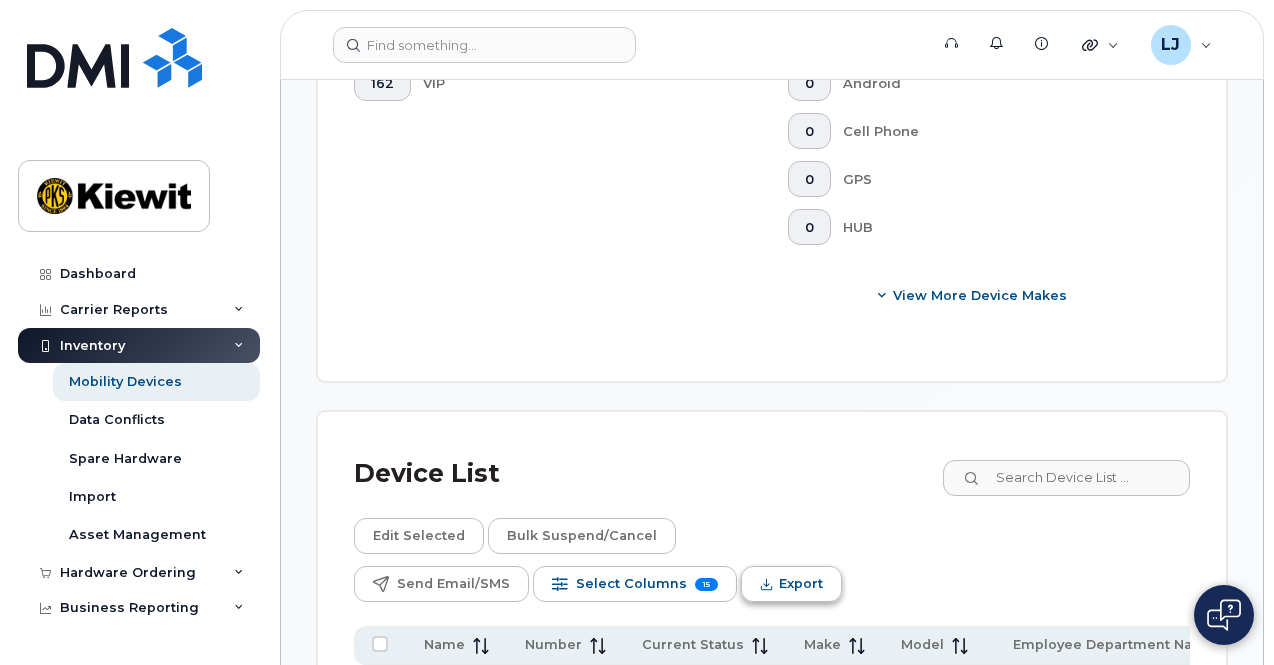 click on "Export" 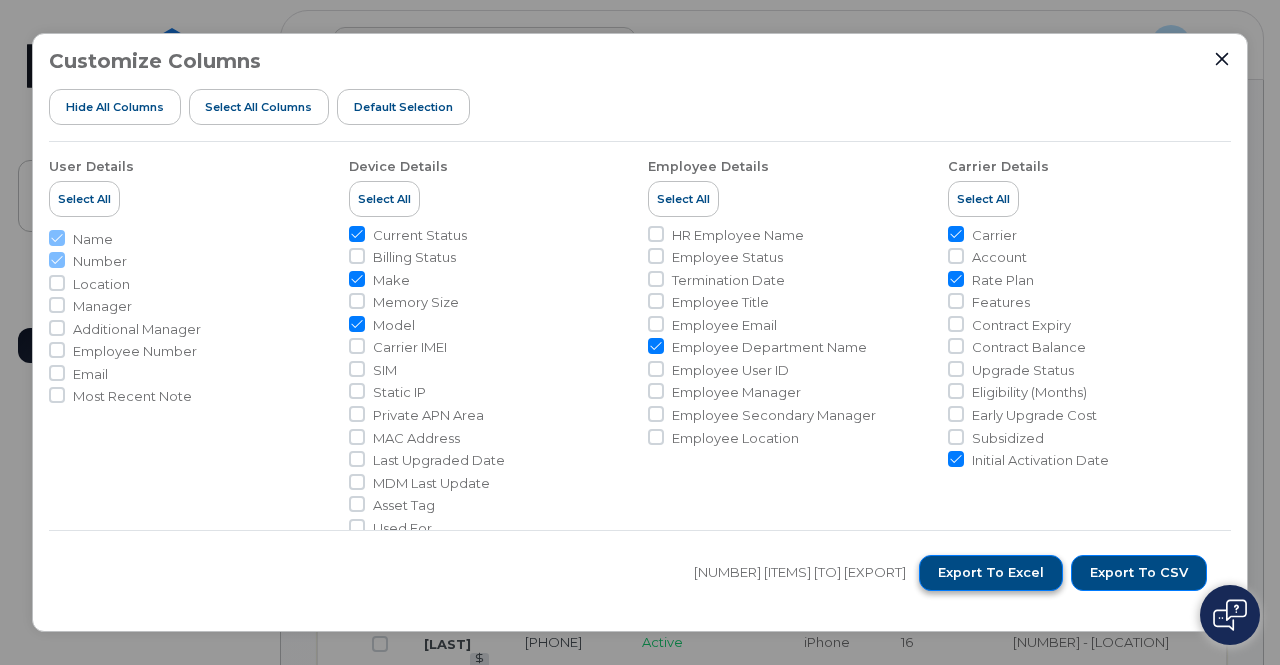 click on "Export to Excel" 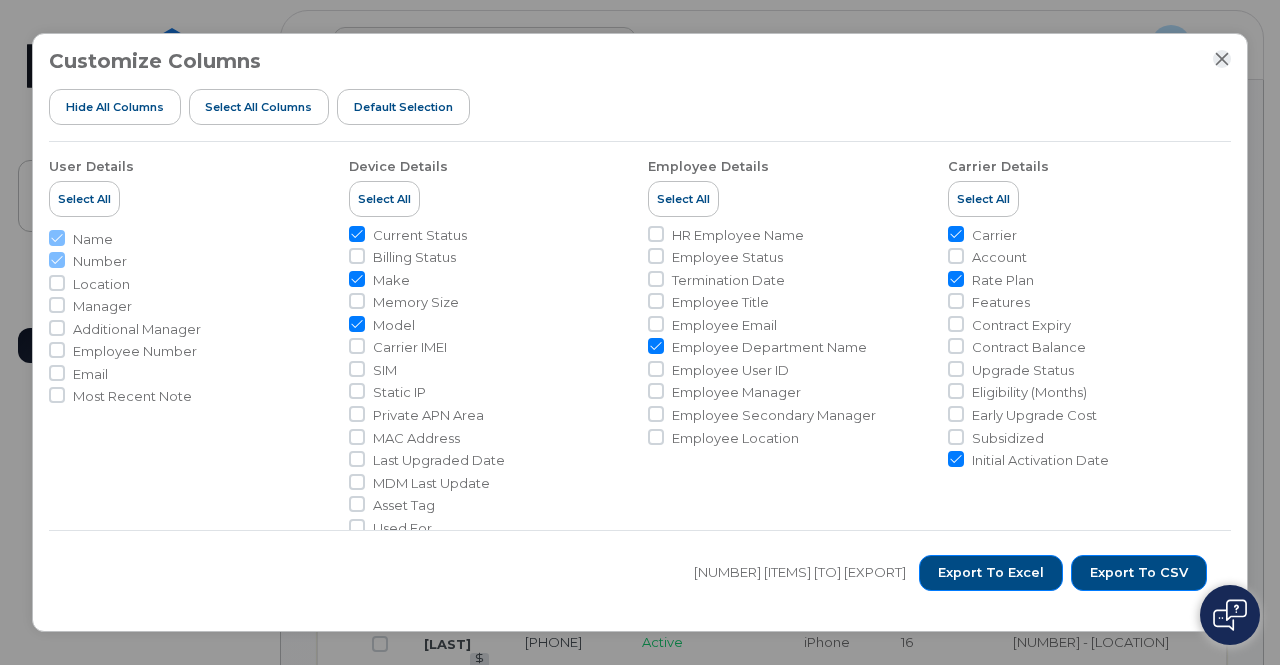 click 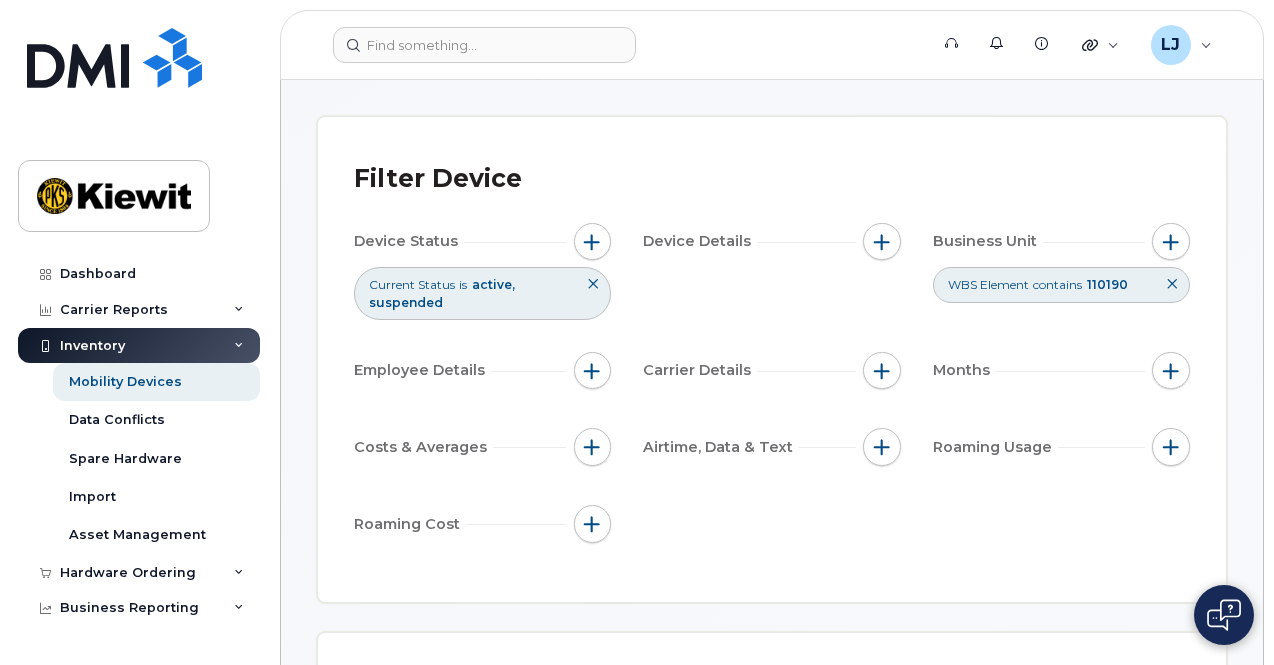 scroll, scrollTop: 111, scrollLeft: 0, axis: vertical 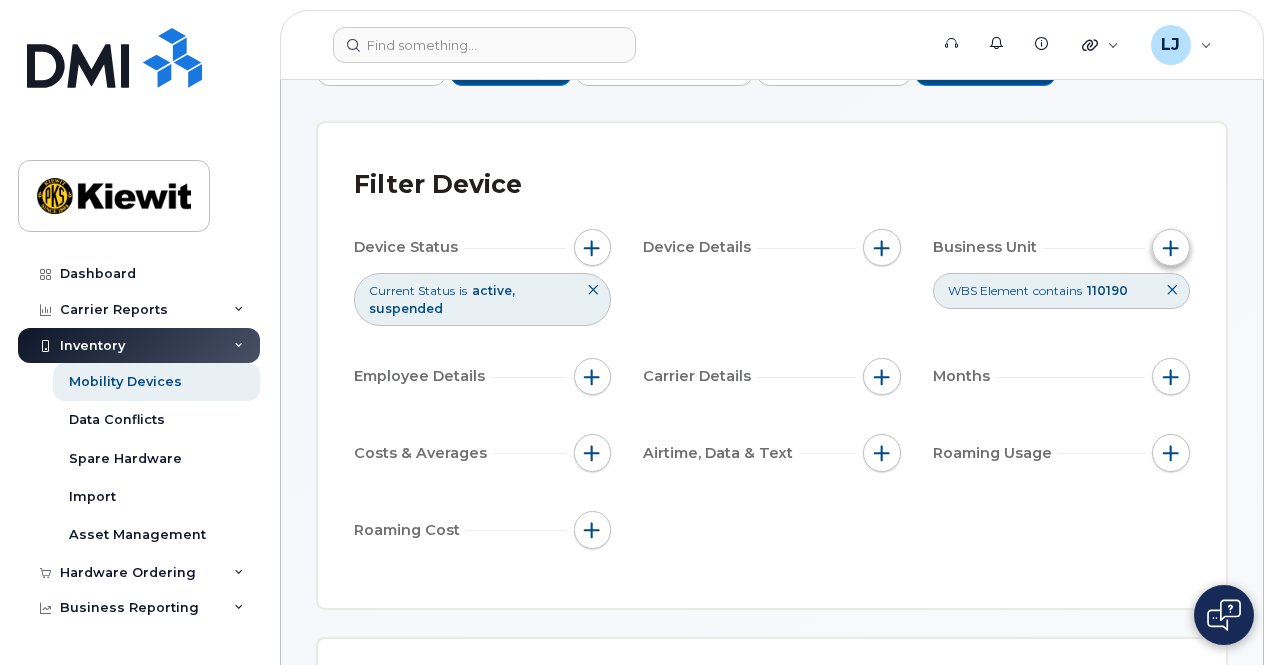 click 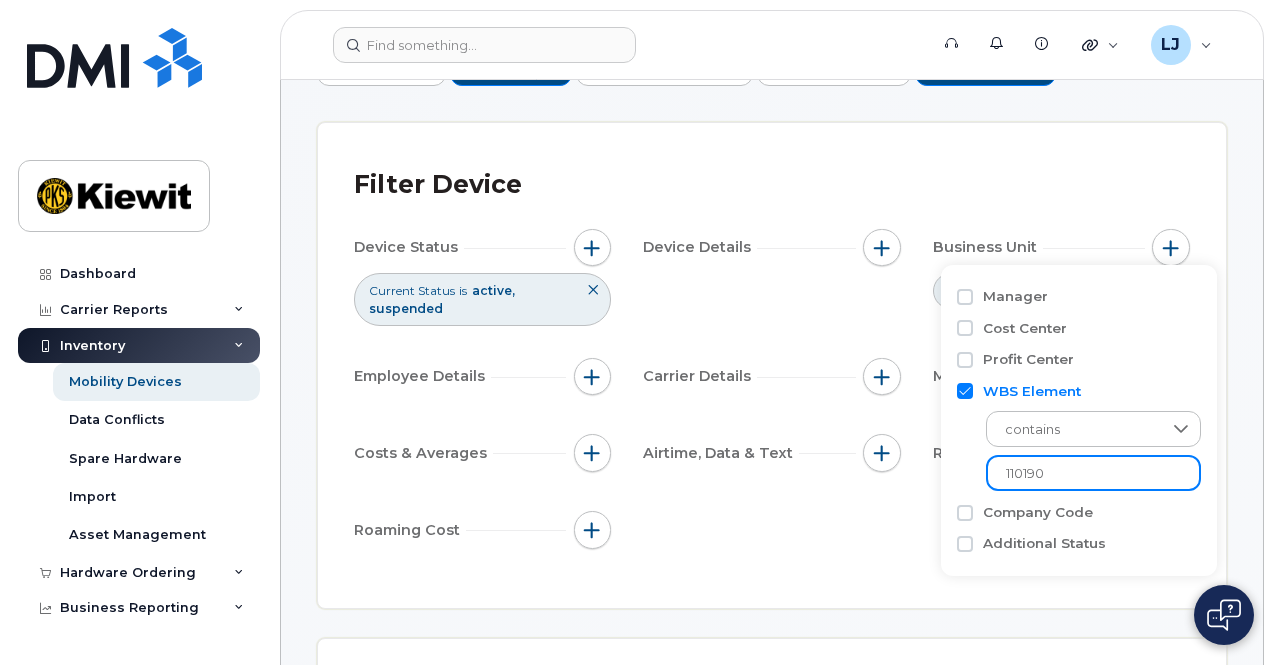 drag, startPoint x: 1064, startPoint y: 480, endPoint x: 989, endPoint y: 467, distance: 76.11833 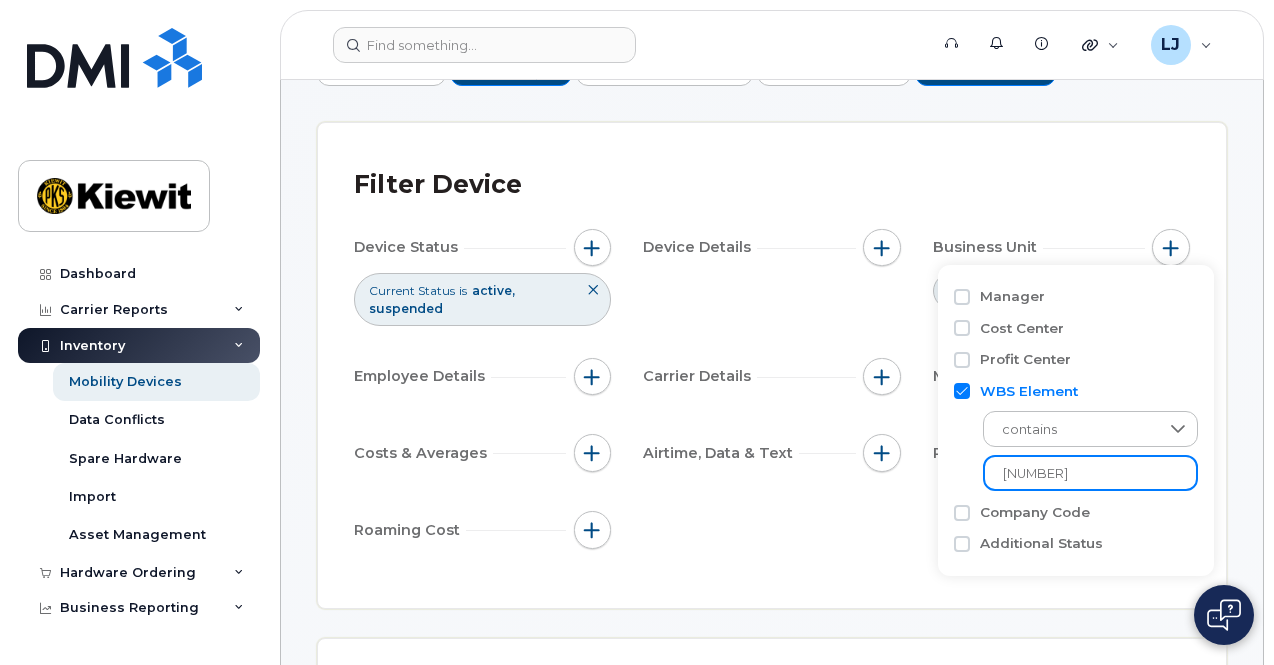 type on "[NUMBER]" 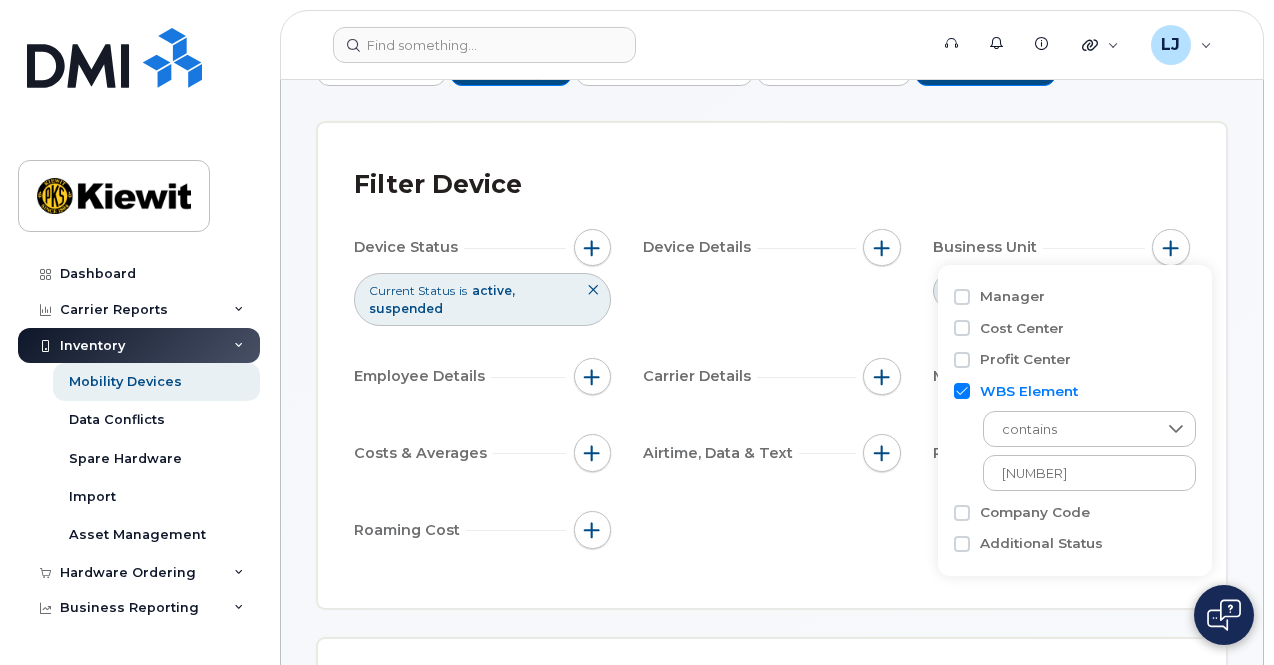 click on "[DEVICE] [STATUS] [BUSINESS] [ELEMENT] [DETAILS] [CARRIER] [DETAILS] [MONTHS] [COSTS] [AVERAGES] [AIRTIME] [DATA] [TEXT] [ROAMING] [USAGE] [ROAMING] [COST]" 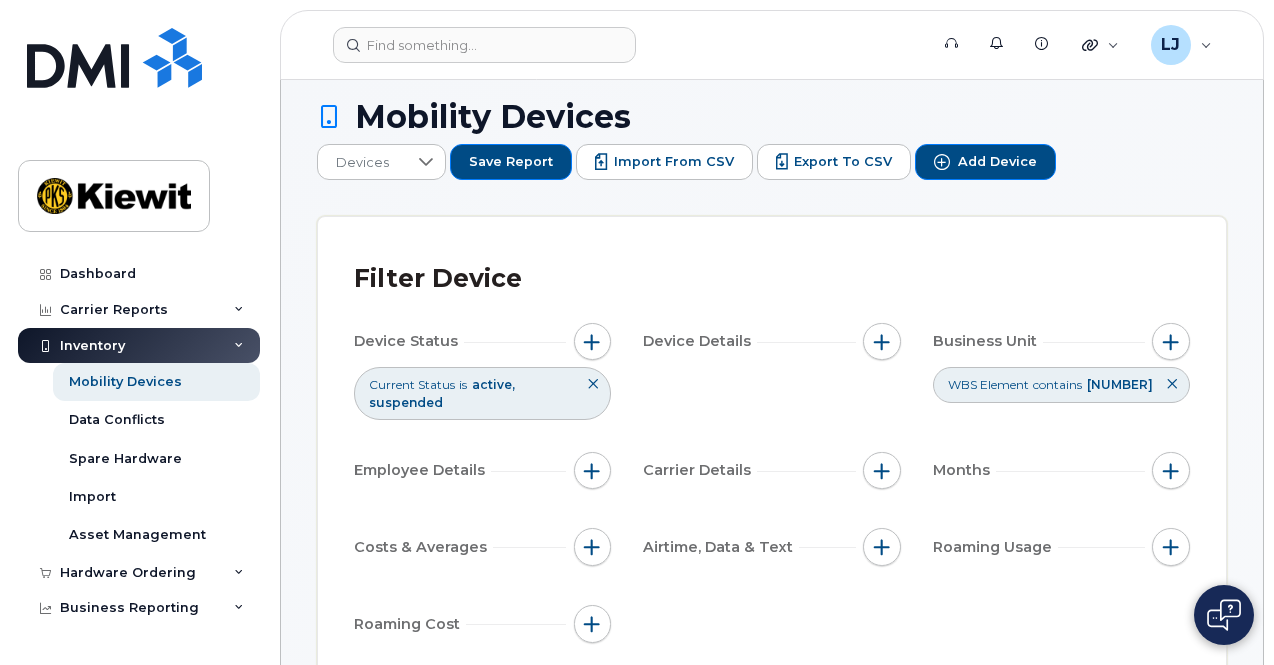 scroll, scrollTop: 0, scrollLeft: 0, axis: both 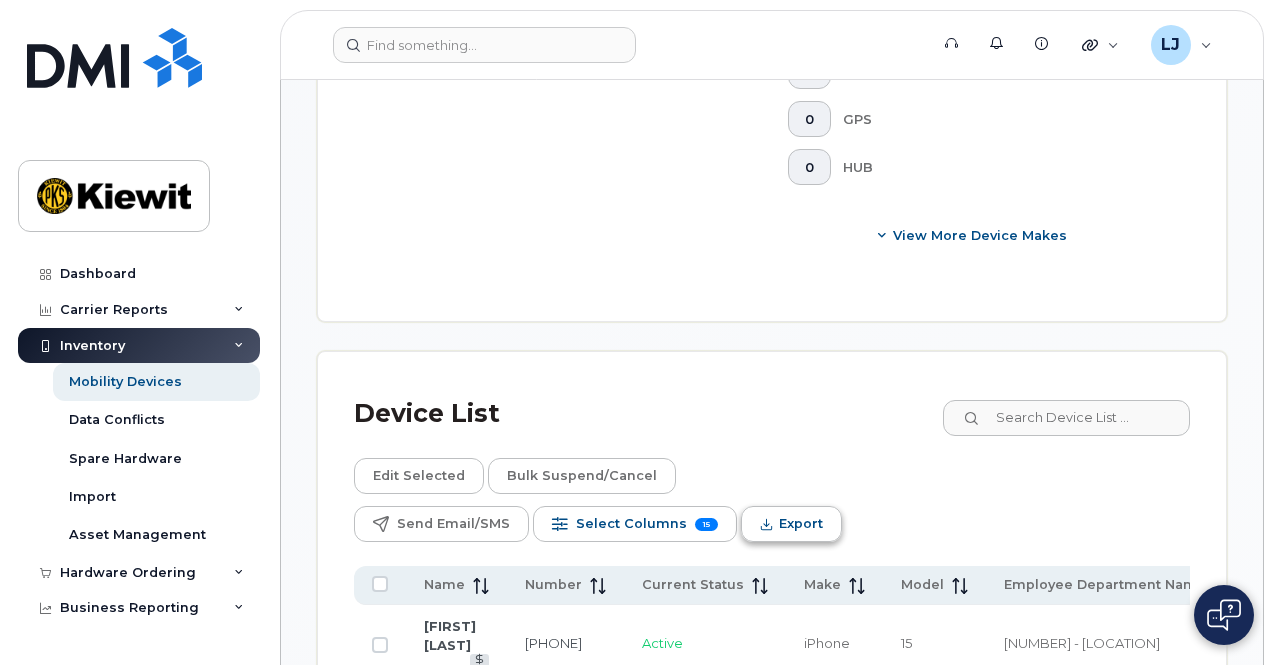 click on "Export" 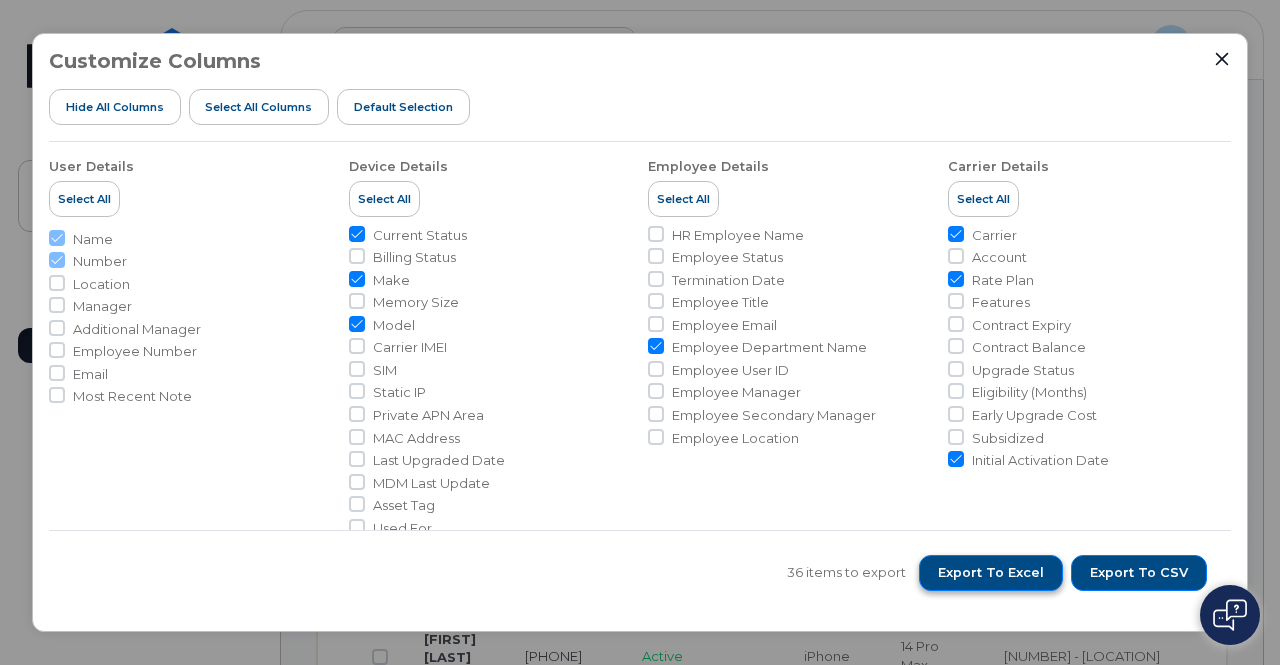 click on "Export to Excel" 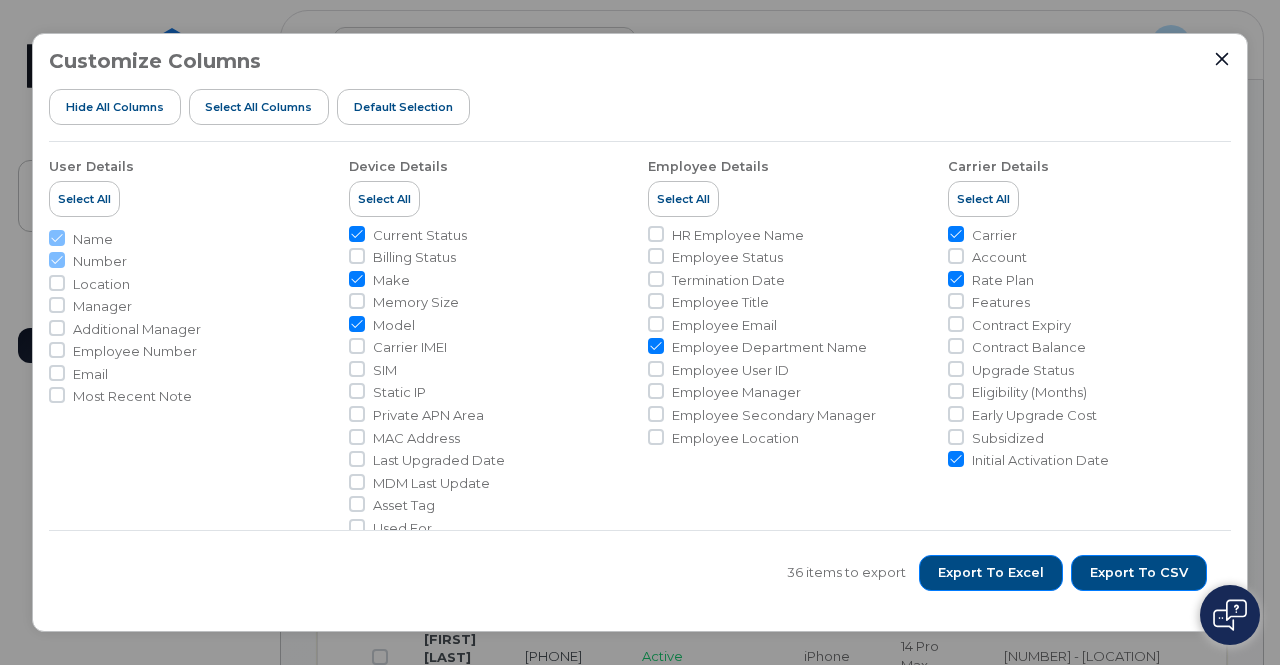 click on "Customize Columns Hide All Columns Select all Columns Default Selection User Details Select All Name Number Location Manager Additional Manager Employee Number Email Most Recent Note Device Details Select All Current Status Billing Status Make Memory Size Model Carrier IMEI SIM Static IP Private APN Area MAC Address Last Upgraded Date MDM Last Update Asset Tag Used For Tags Evergreen Date Business Unit Cost Center, Profit Center, WBS Element, Company Code Employee Details Select All HR Employee Name Employee Status Termination Date Employee Title Employee Email Employee Department Name Employee User ID Employee Manager Employee Secondary Manager Employee Location Carrier Details Select All Carrier Account Rate Plan Features Contract Expiry Contract Balance Upgrade Status Eligibility (Months) Early Upgrade Cost Subsidized Initial Activation Date Costs & Averages Select All Total Spend Cost (avg) Highest Month Total Credits Features Cost (avg) Rate Plan Costs (avg) Total GST Total PST Total HST Total QST" 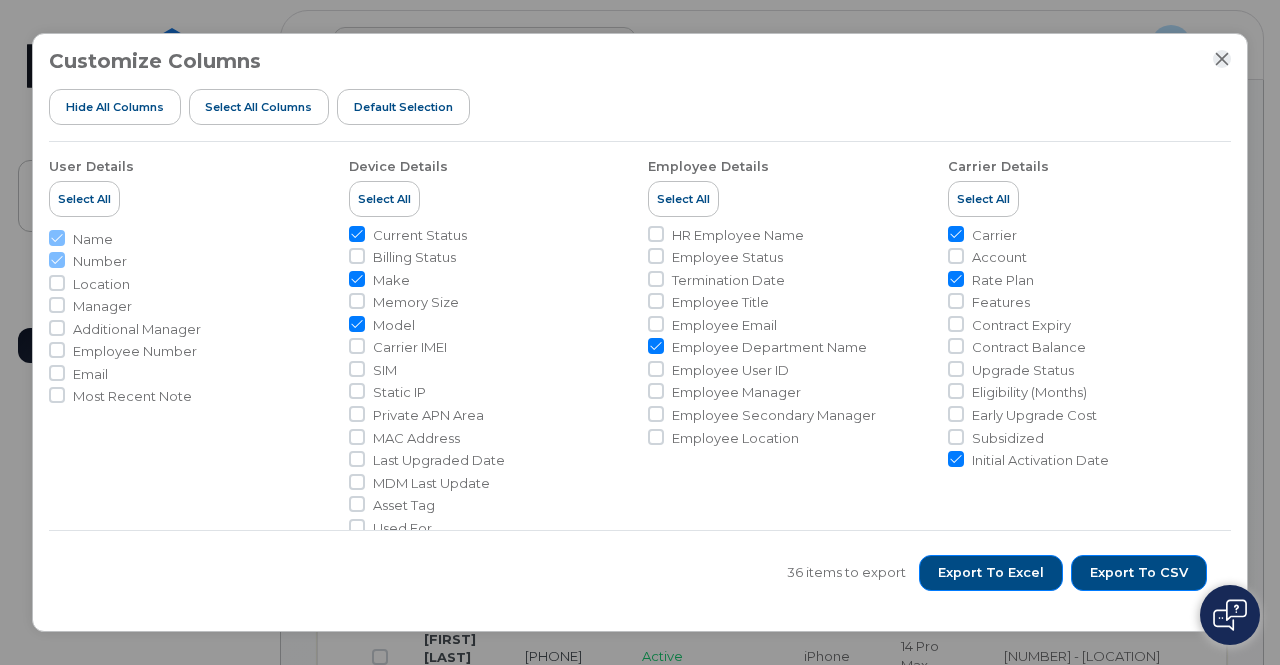 click 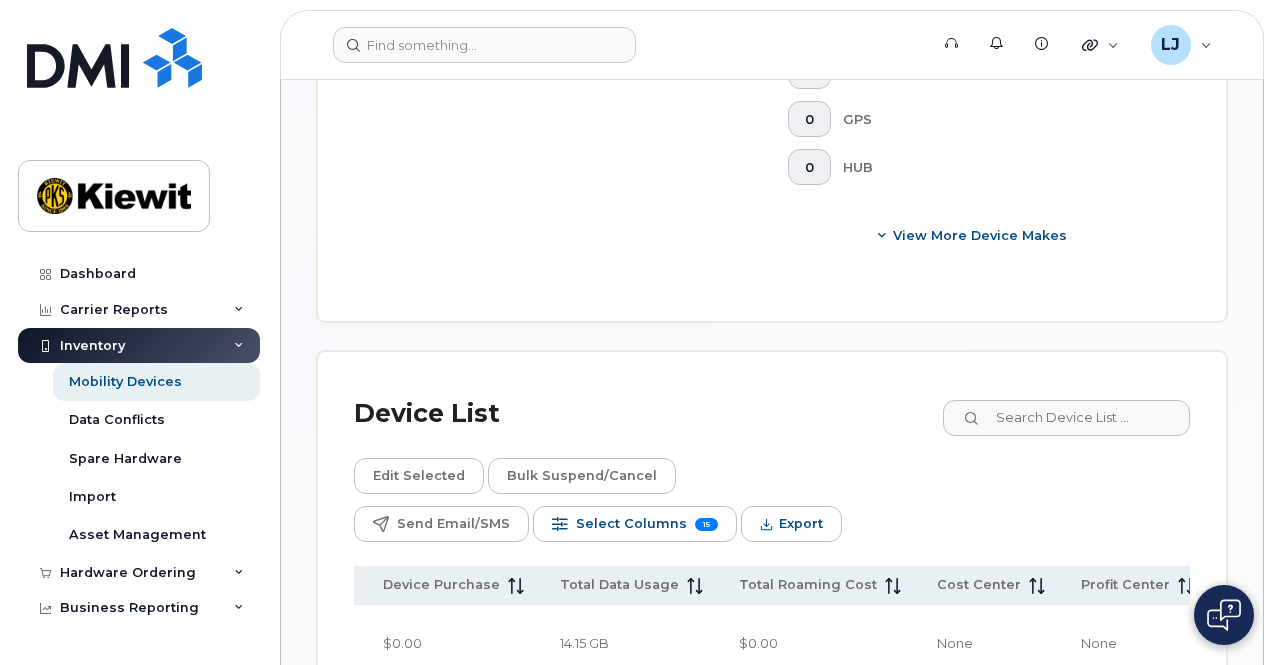 scroll, scrollTop: 0, scrollLeft: 1830, axis: horizontal 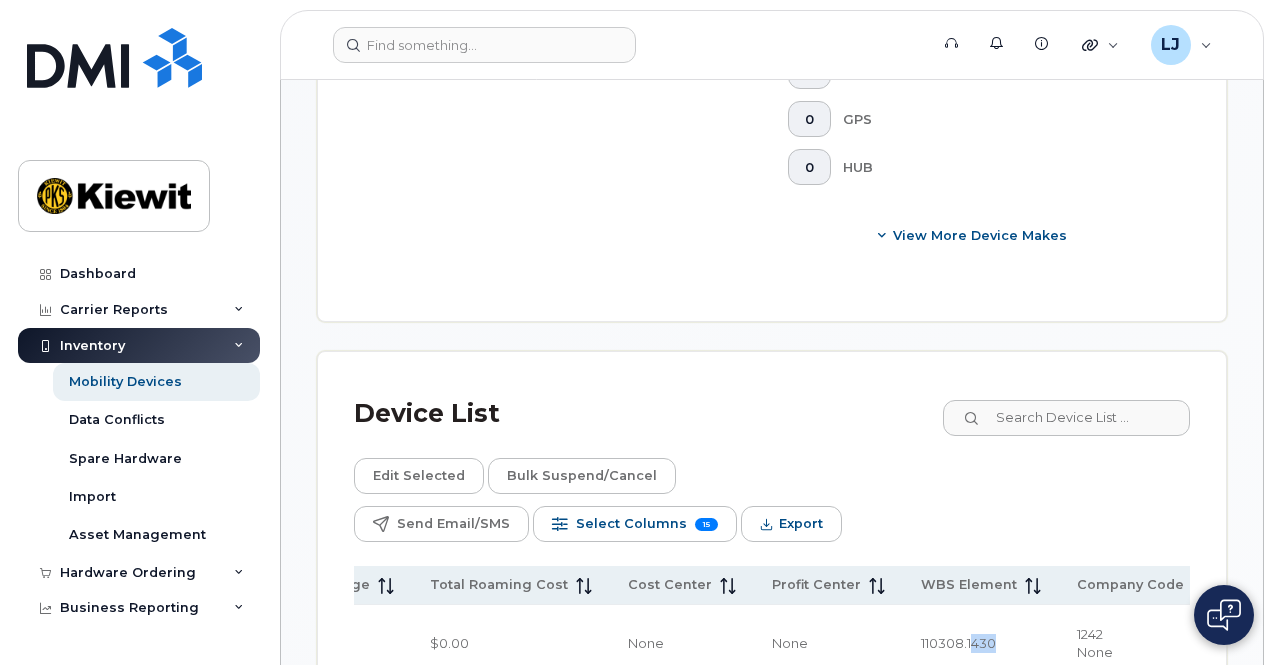 drag, startPoint x: 944, startPoint y: 296, endPoint x: 1015, endPoint y: 299, distance: 71.063354 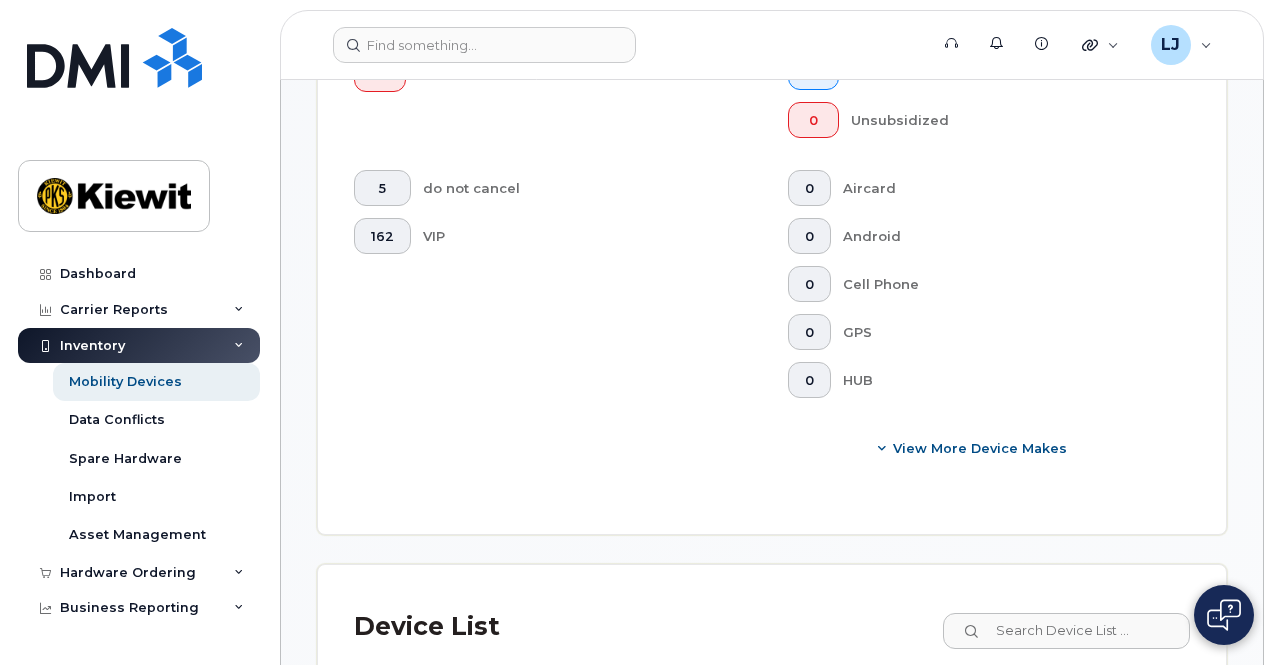 scroll, scrollTop: 947, scrollLeft: 0, axis: vertical 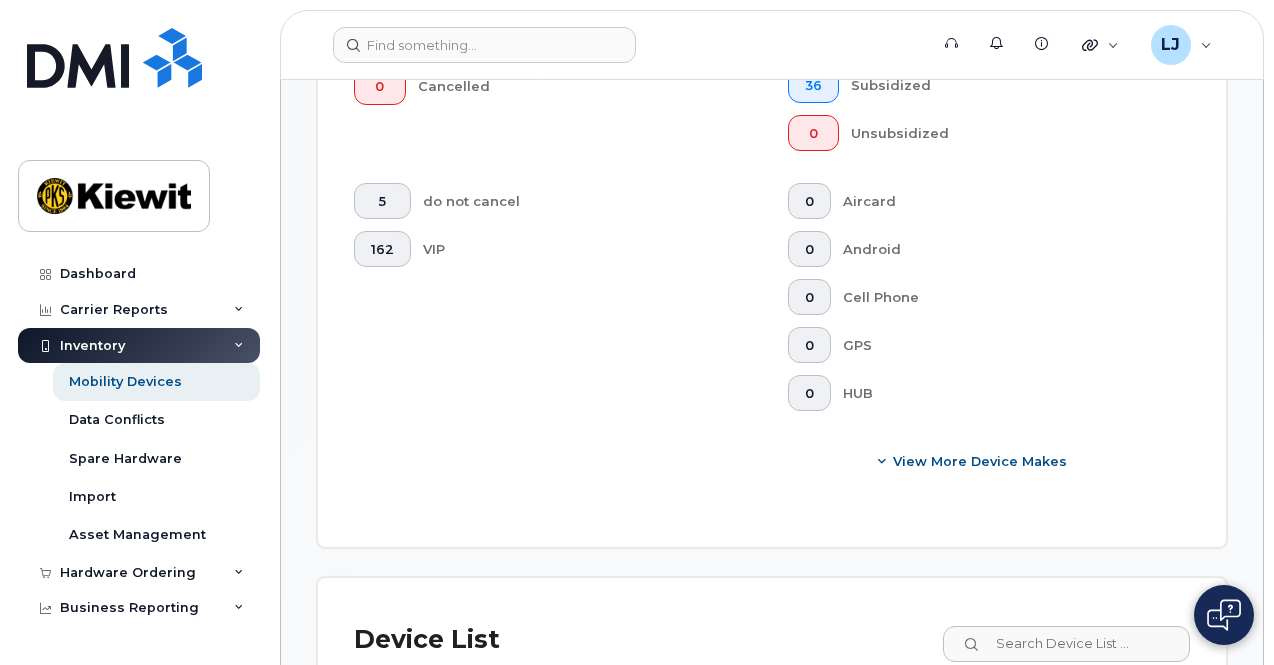 click on "Export" 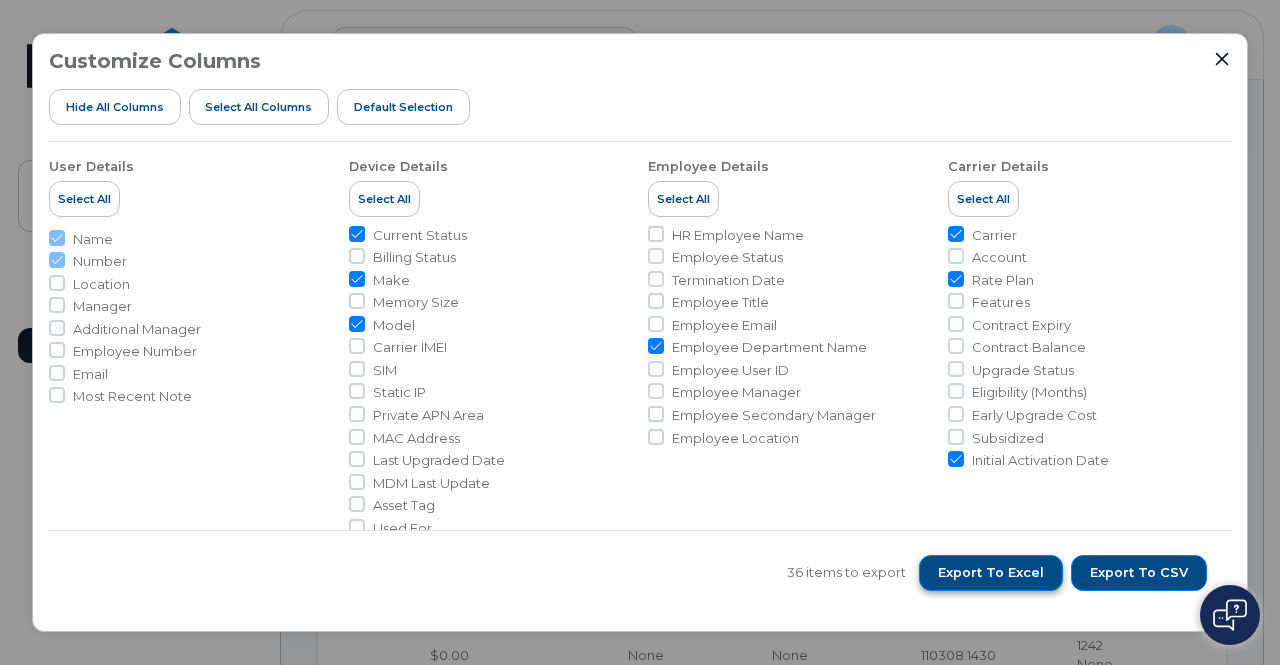click on "Export to Excel" 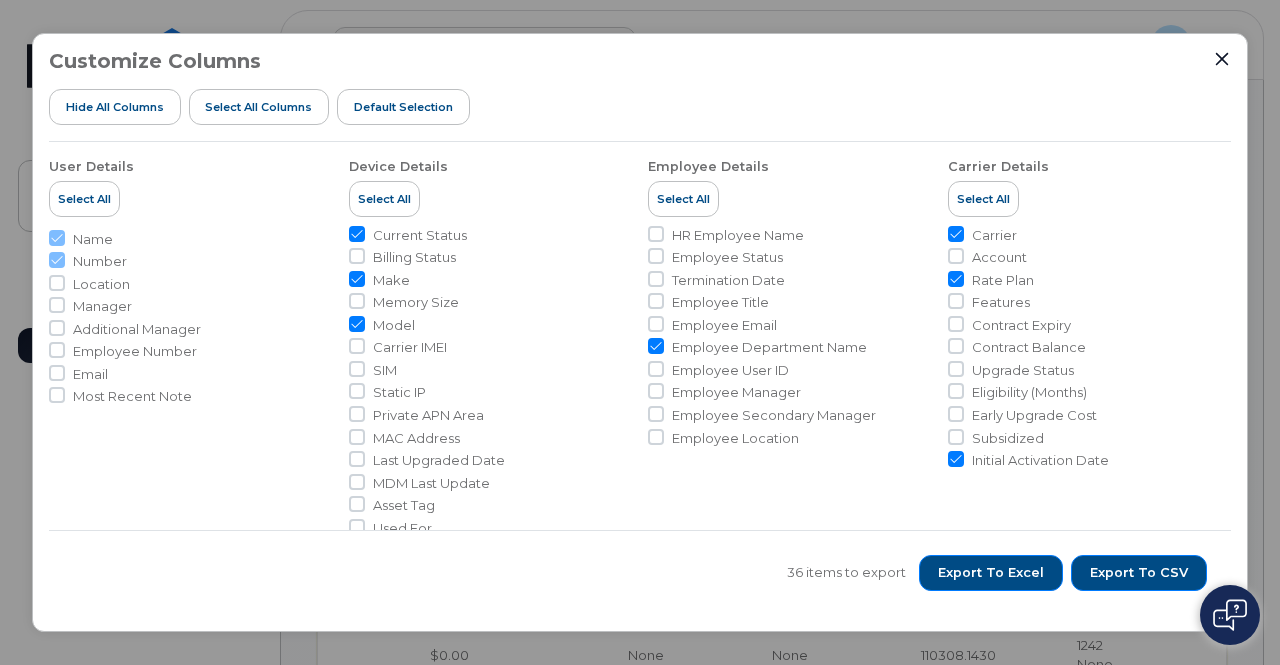 click on "Customize Columns Hide All Columns Select all Columns Default Selection User Details Select All Name Number Location Manager Additional Manager Employee Number Email Most Recent Note Device Details Select All Current Status Billing Status Make Memory Size Model Carrier IMEI SIM Static IP Private APN Area MAC Address Last Upgraded Date MDM Last Update Asset Tag Used For Tags Evergreen Date Business Unit Cost Center, Profit Center, WBS Element, Company Code Employee Details Select All HR Employee Name Employee Status Termination Date Employee Title Employee Email Employee Department Name Employee User ID Employee Manager Employee Secondary Manager Employee Location Carrier Details Select All Carrier Account Rate Plan Features Contract Expiry Contract Balance Upgrade Status Eligibility (Months) Early Upgrade Cost Subsidized Initial Activation Date Costs & Averages Select All Total Spend Cost (avg) Highest Month Total Credits Features Cost (avg) Rate Plan Costs (avg) Total GST Total PST Total HST Total QST" 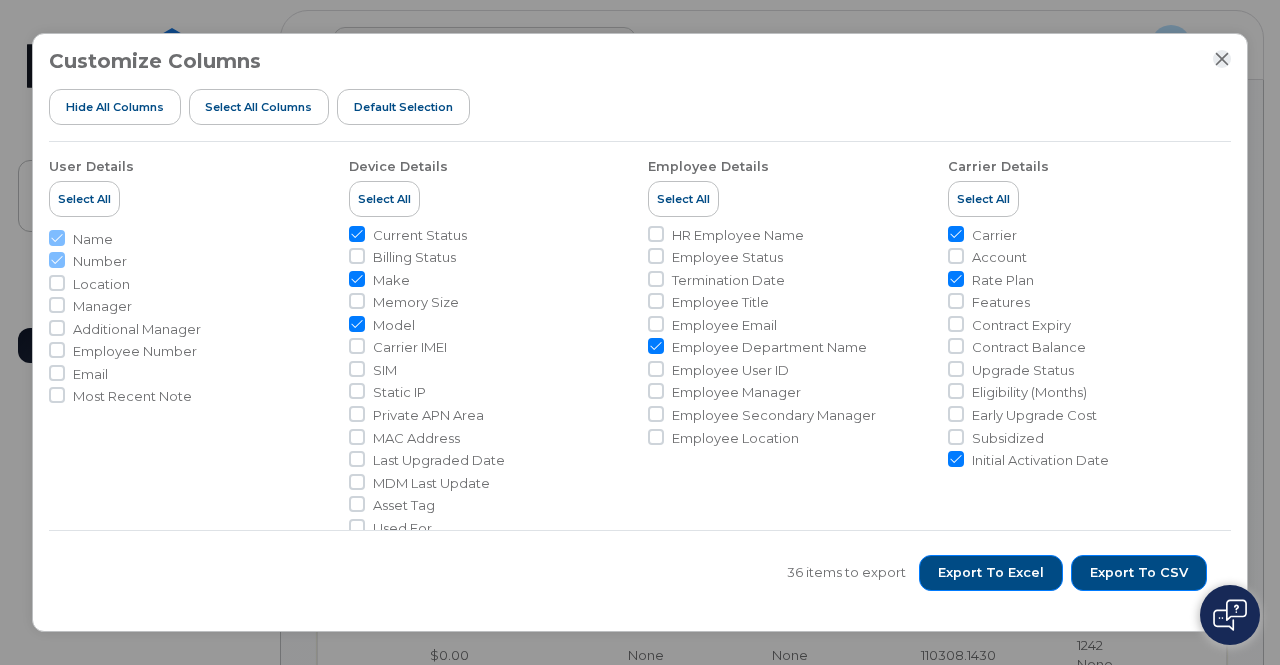 click 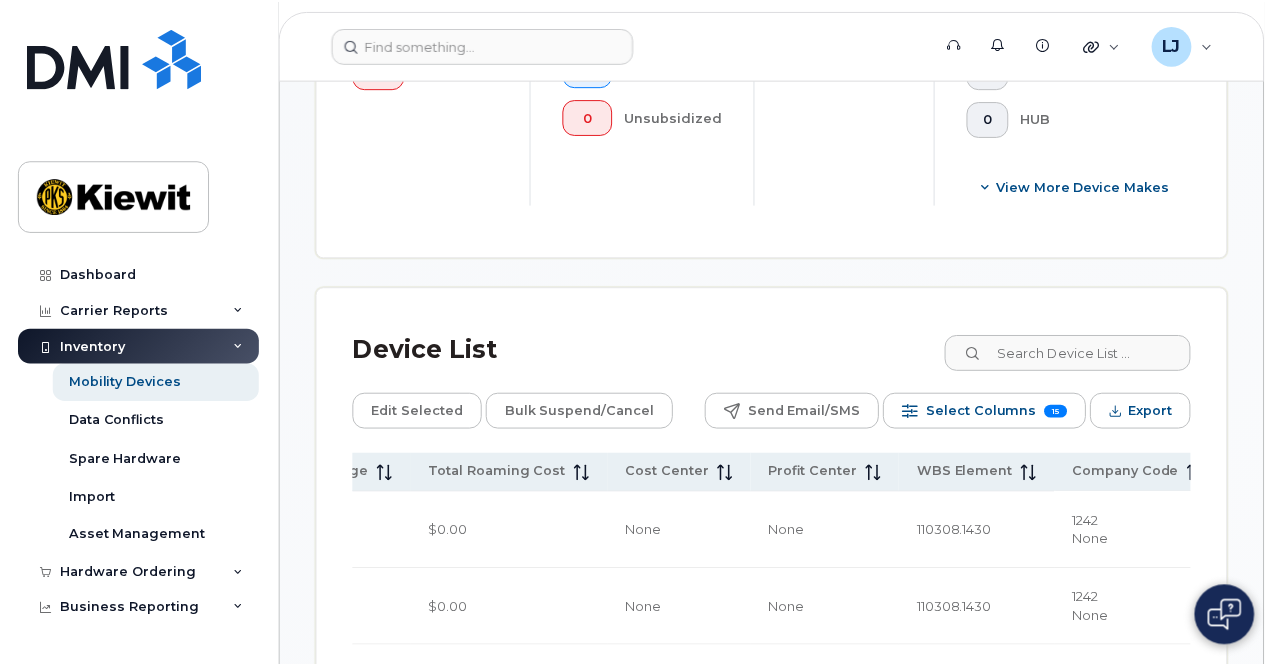 scroll, scrollTop: 0, scrollLeft: 1824, axis: horizontal 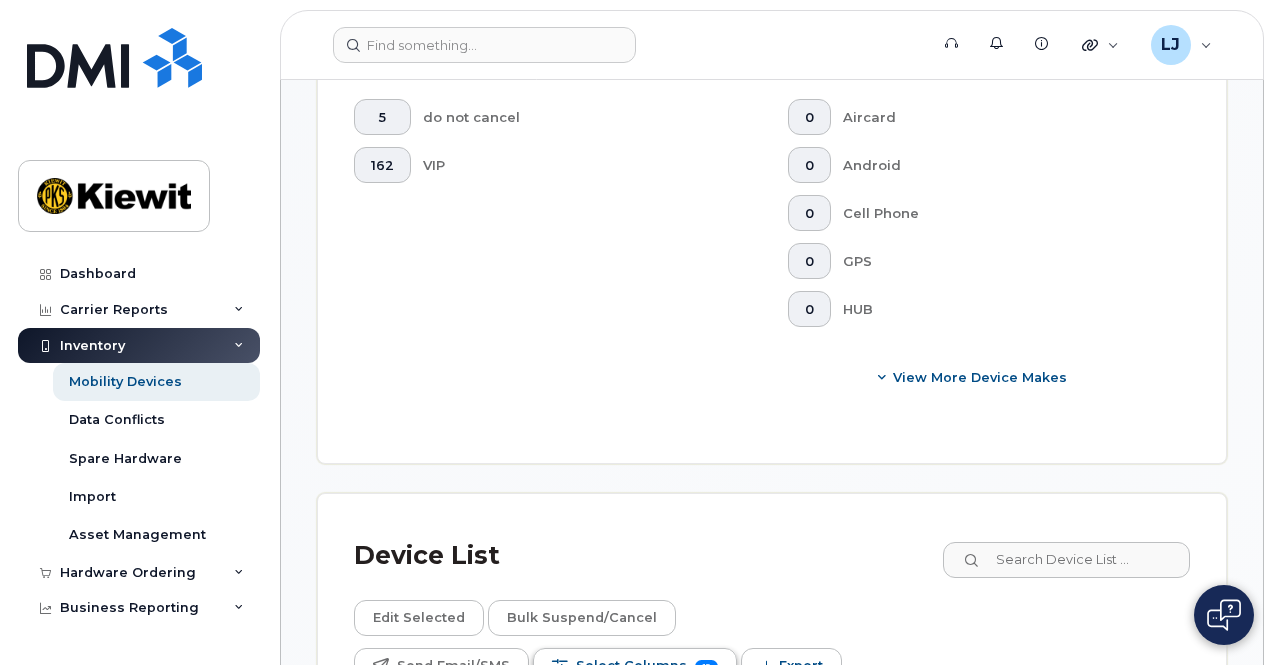 click on "Select Columns" 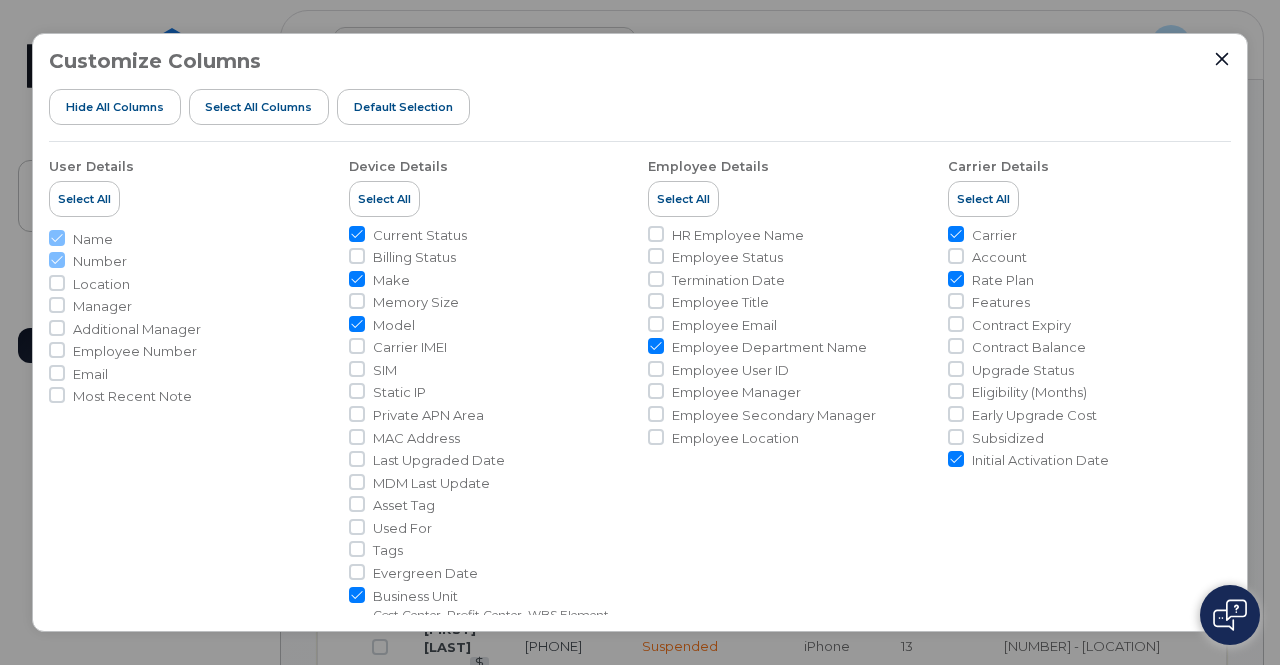 click on "Customize Columns Hide All Columns Select all Columns Default Selection" 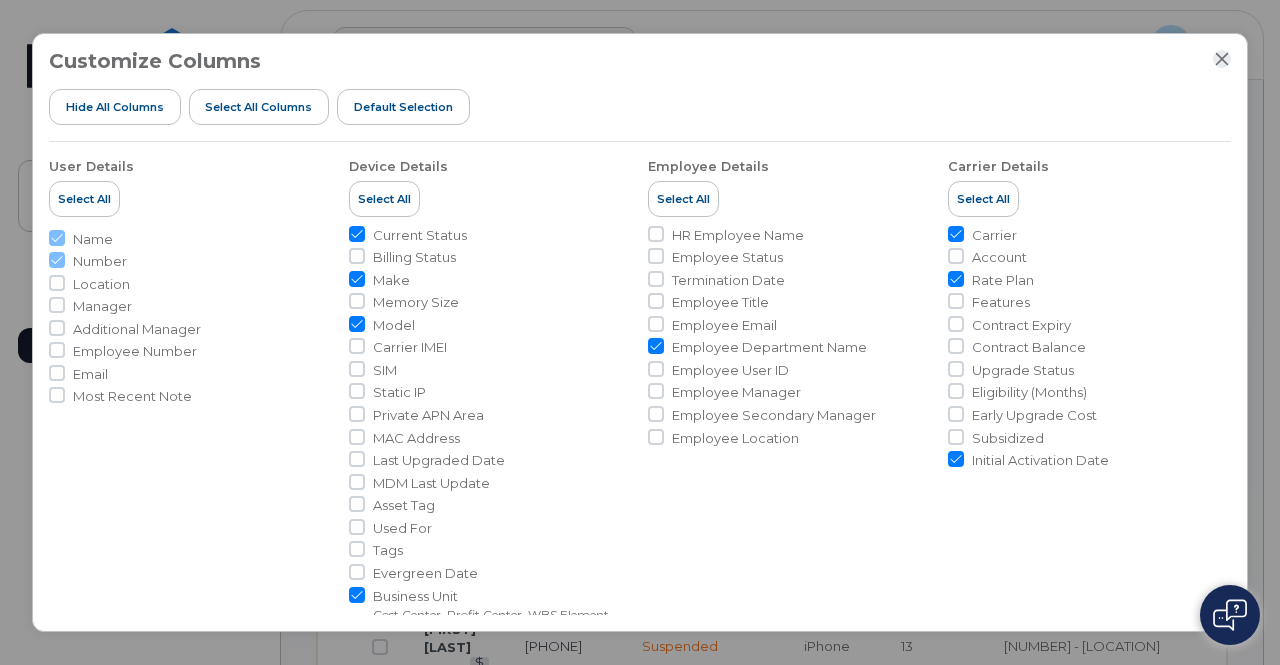 click 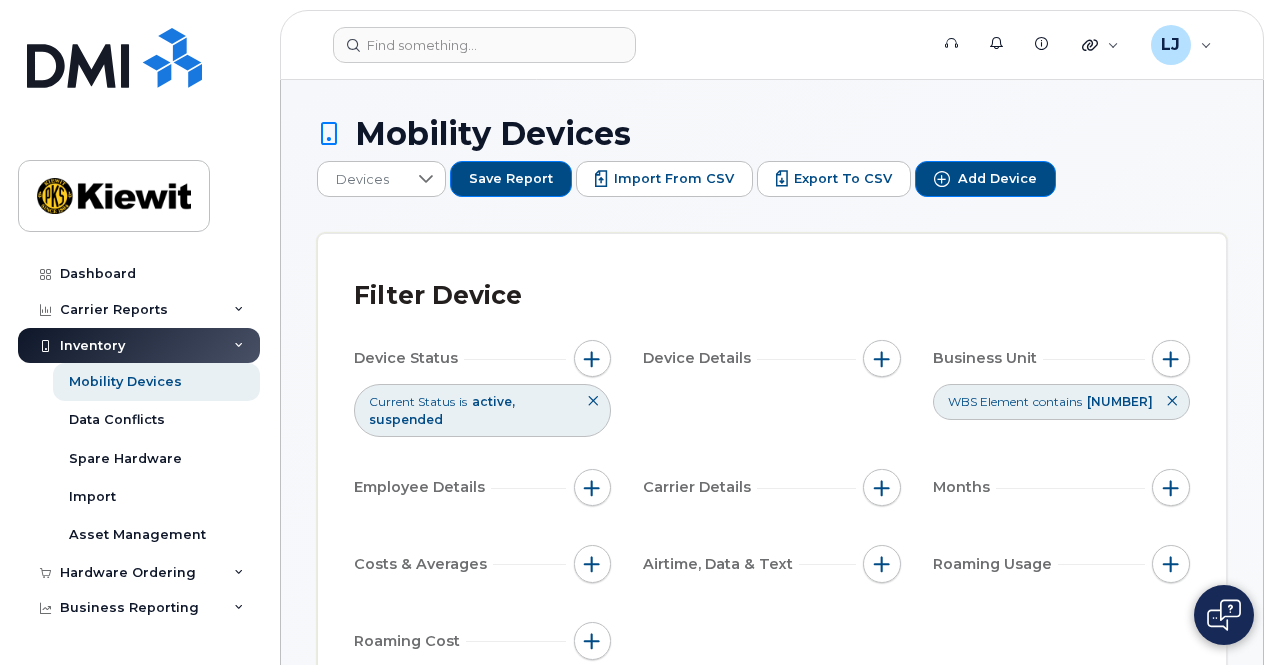 scroll, scrollTop: 136, scrollLeft: 0, axis: vertical 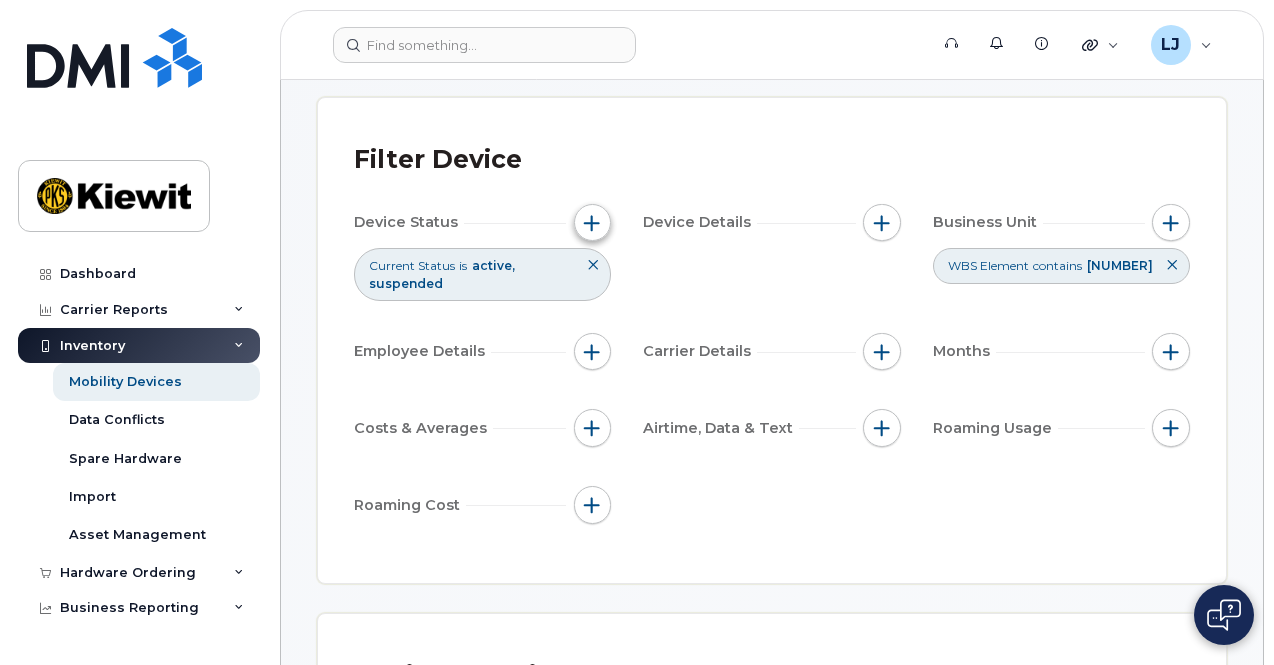 click 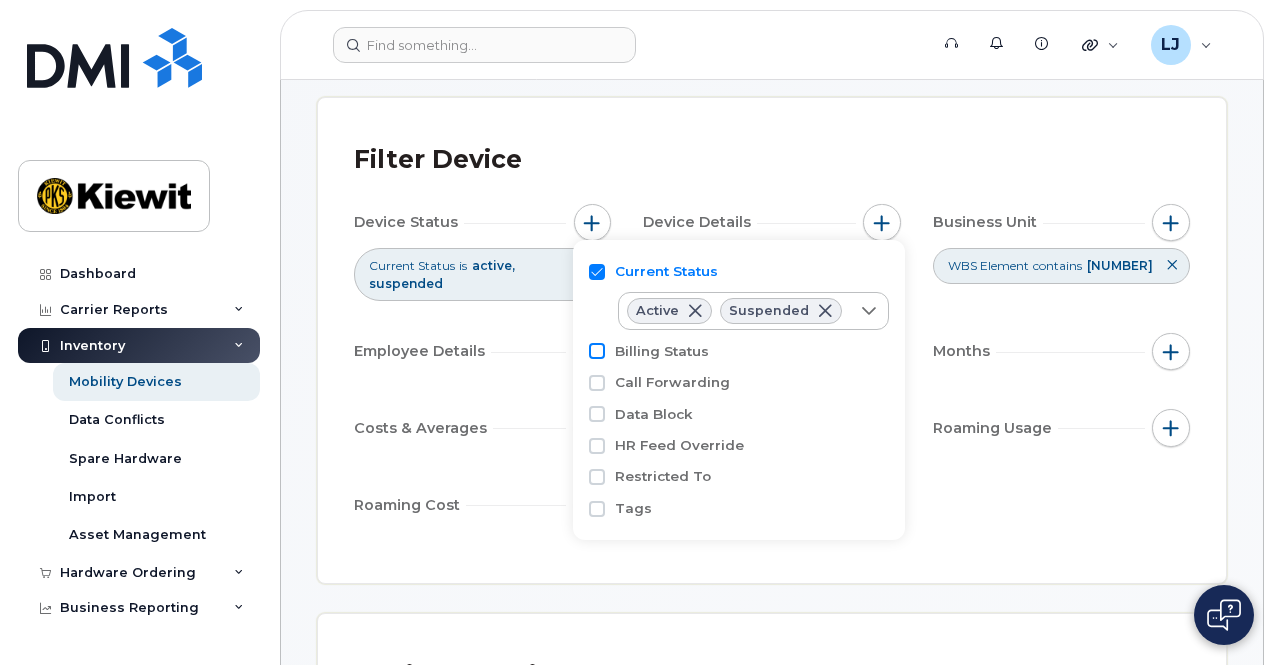 click on "Billing Status" 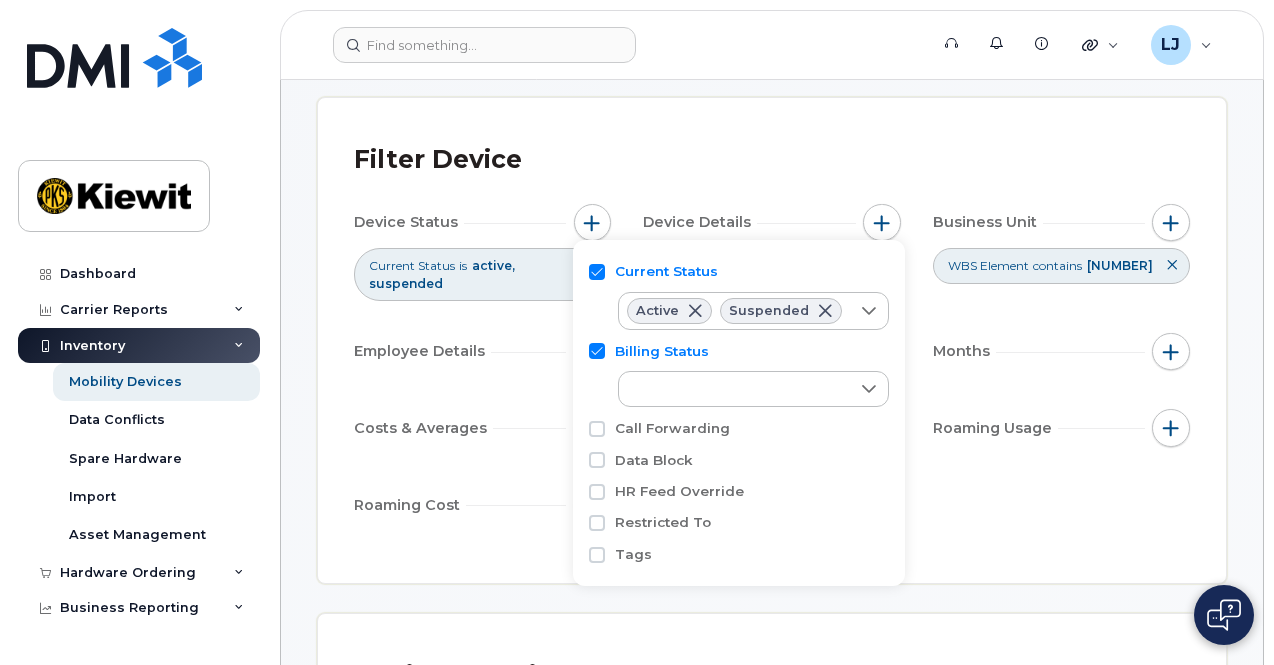 click on "Billing Status" 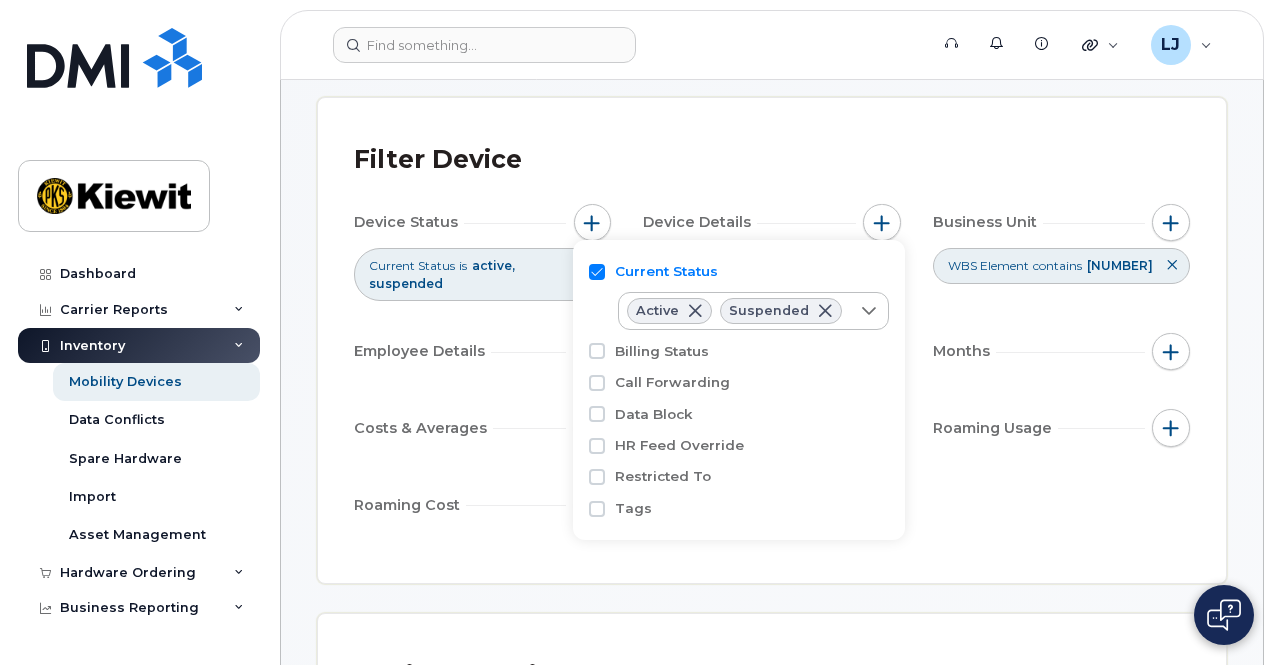 click on "Filter Device" 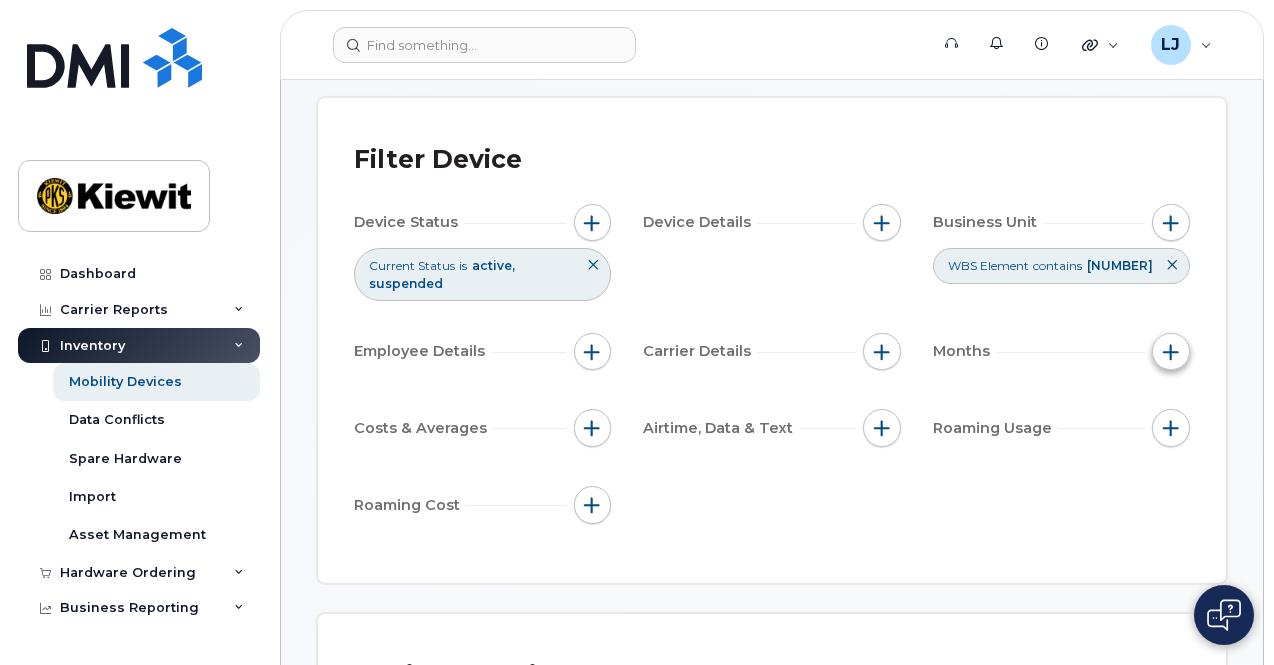 click 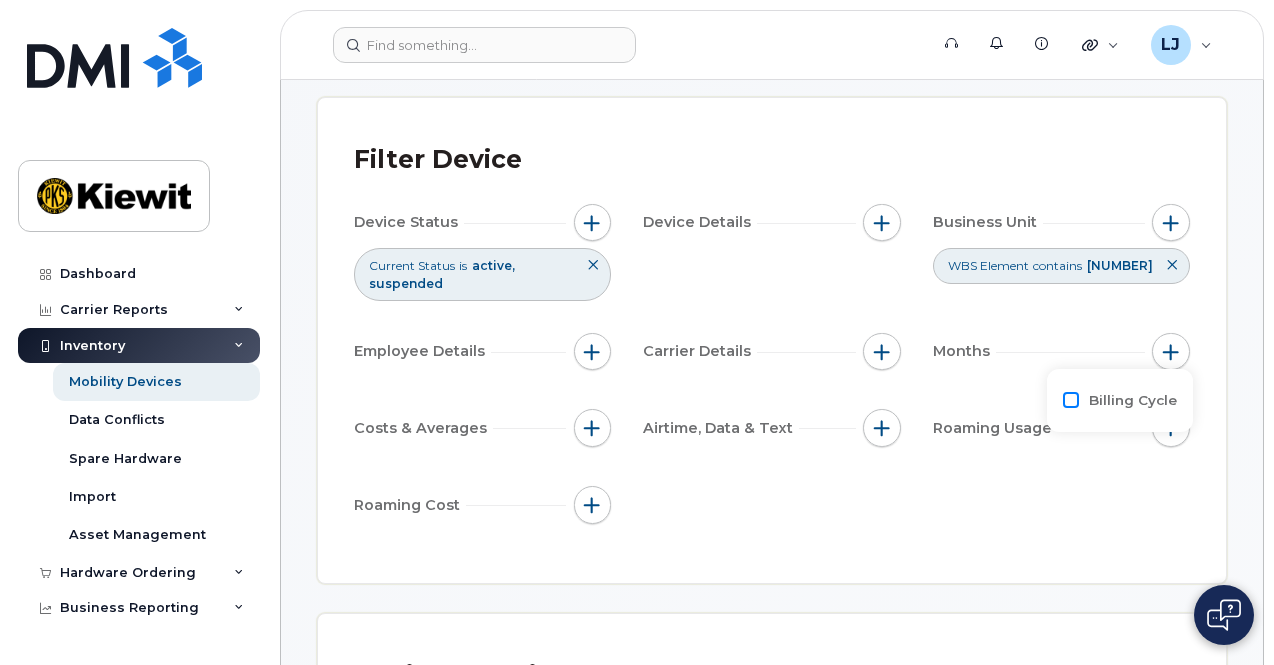 click on "Billing Cycle" 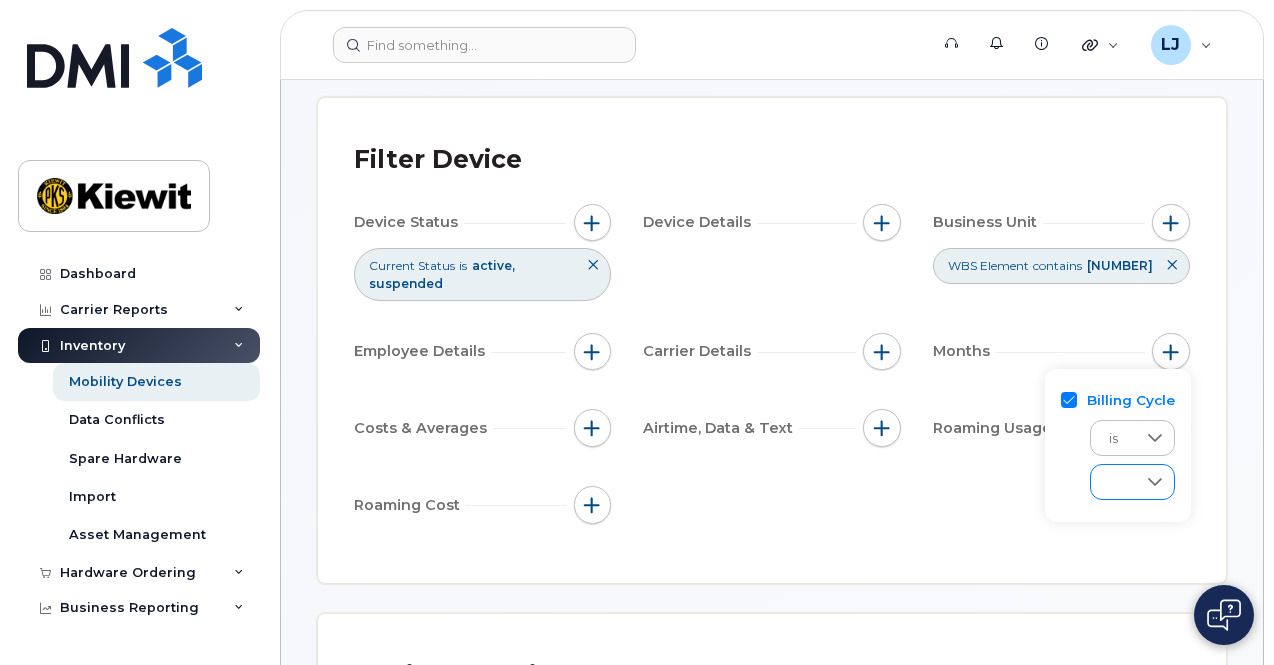 click 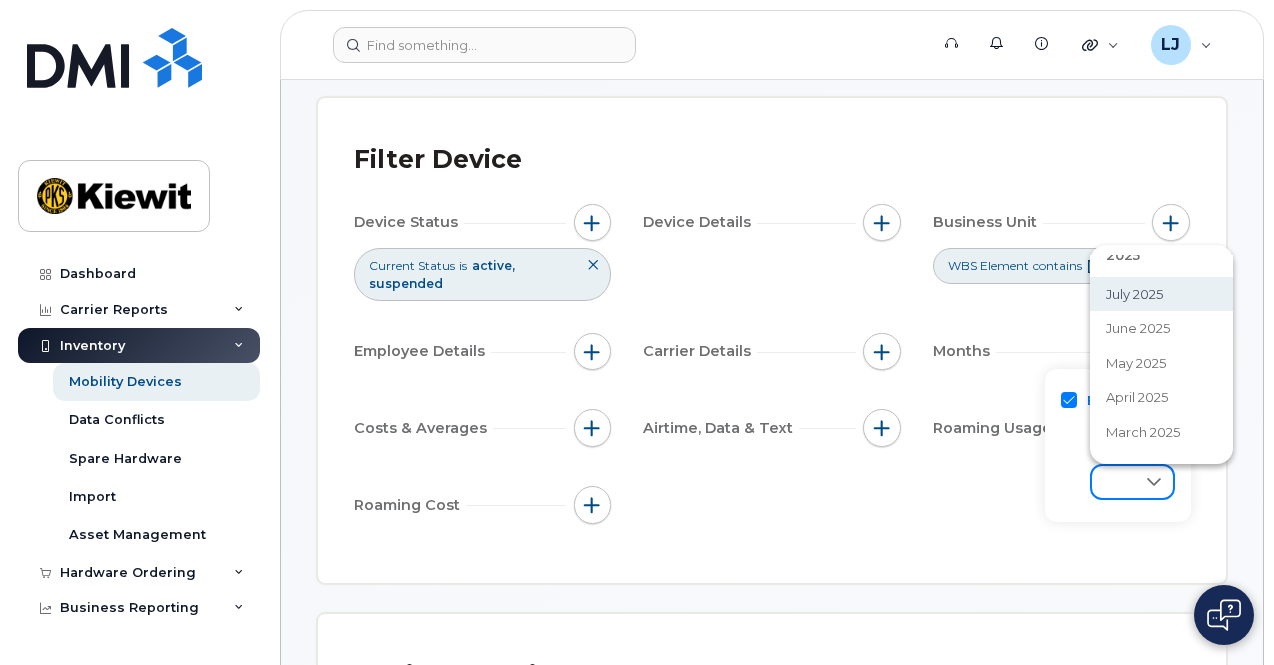 scroll, scrollTop: 182, scrollLeft: 0, axis: vertical 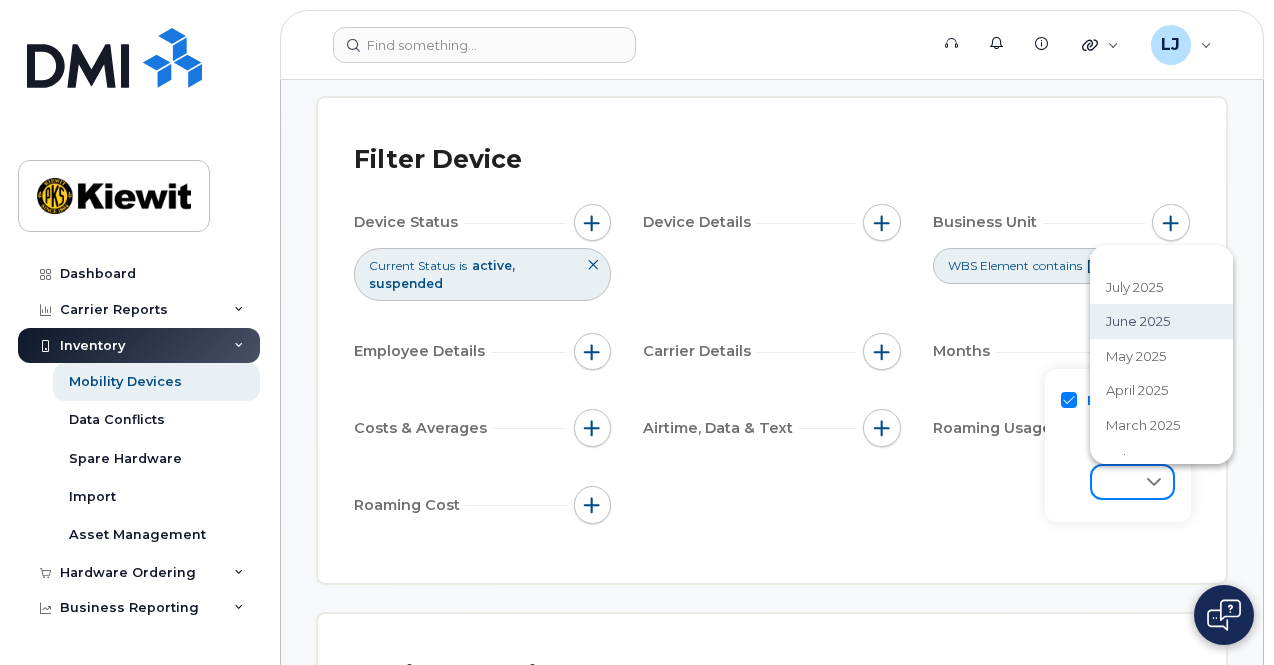 click on "June 2025" 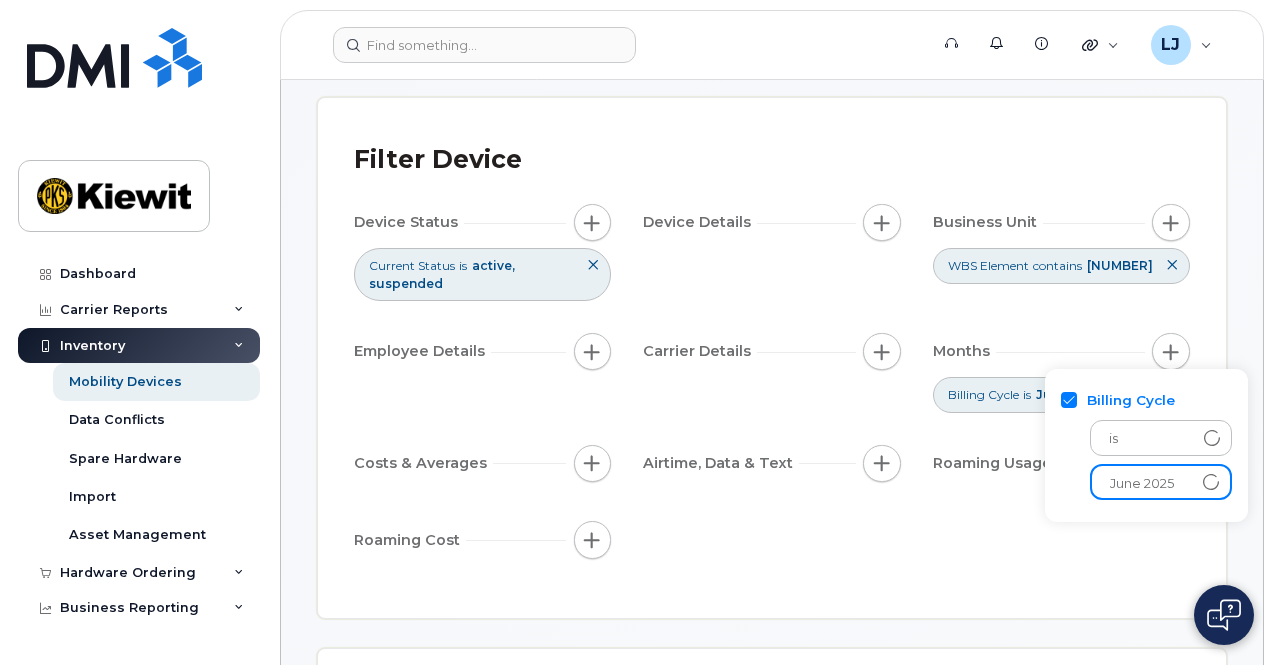 click on "Device Status   Current Status is active suspended Device Details   Business Unit   WBS Element contains [NUMBER] Employee Details   Carrier Details   Months   Billing Cycle is [MONTH] [YEAR] Costs & Averages   Airtime, Data & Text   Roaming Usage   Roaming Cost" 